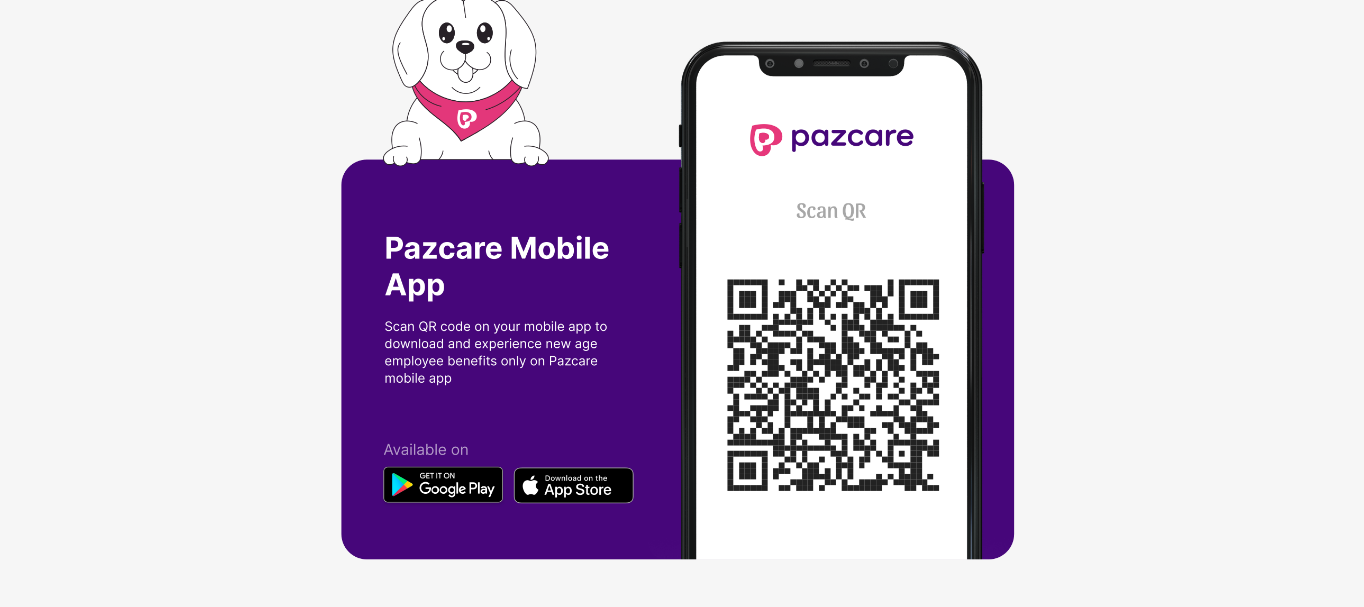 scroll, scrollTop: 0, scrollLeft: 0, axis: both 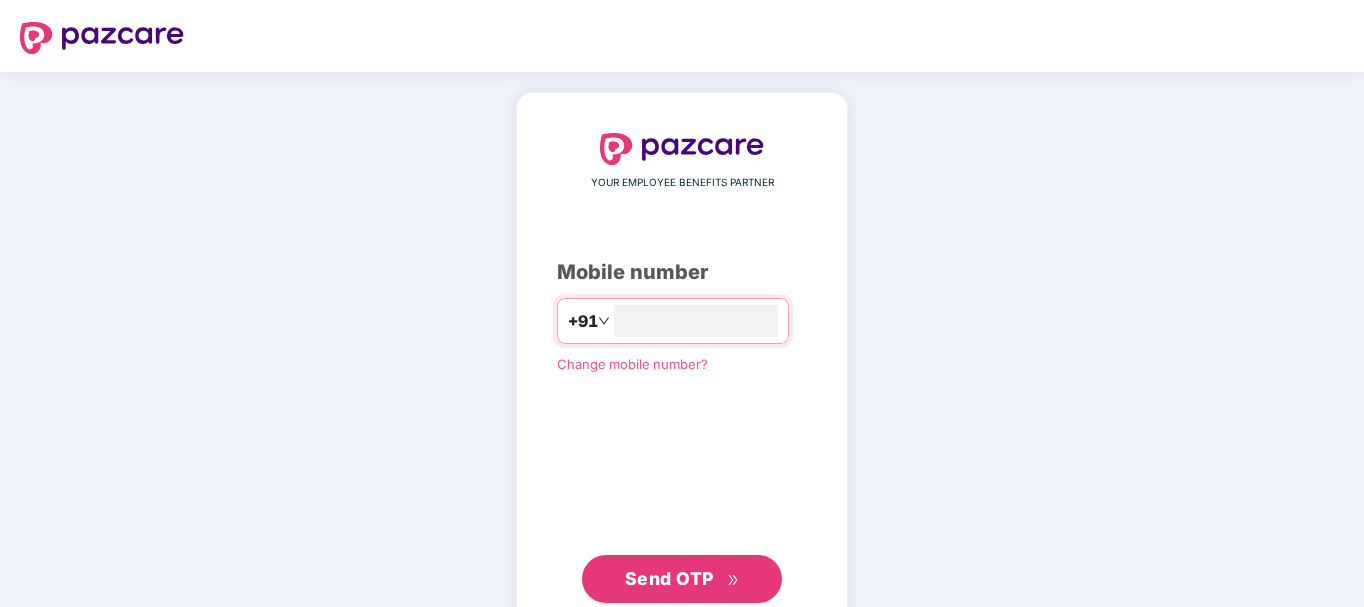 type on "**********" 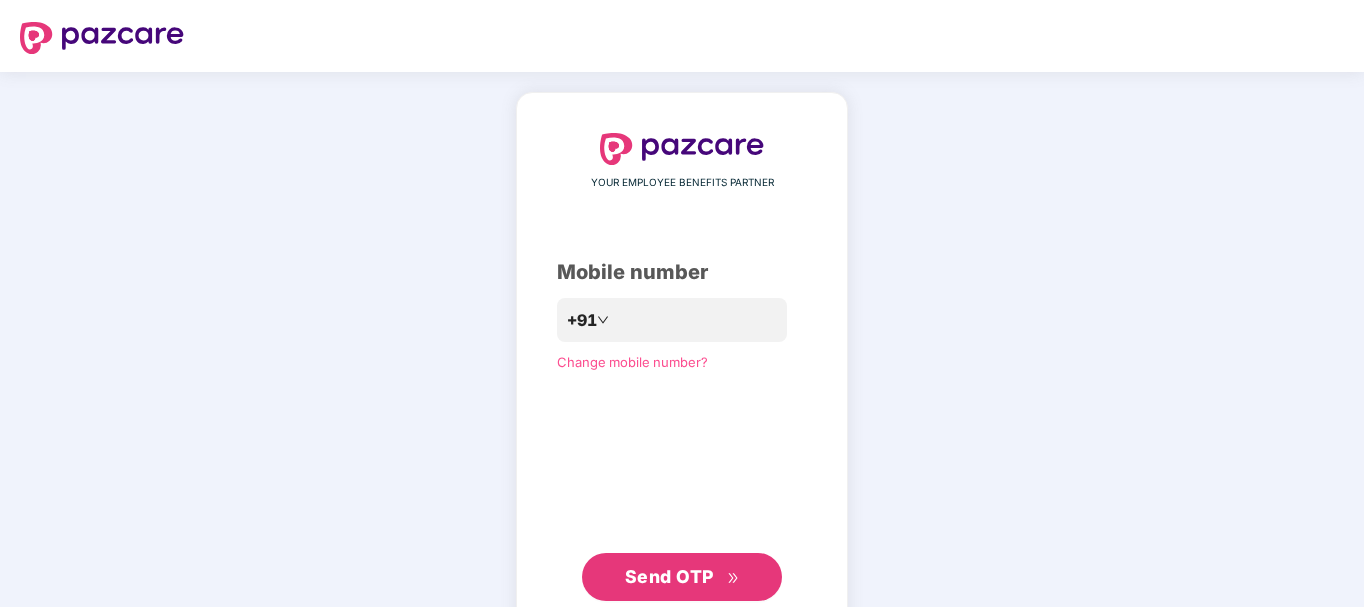 click on "Send OTP" at bounding box center (682, 577) 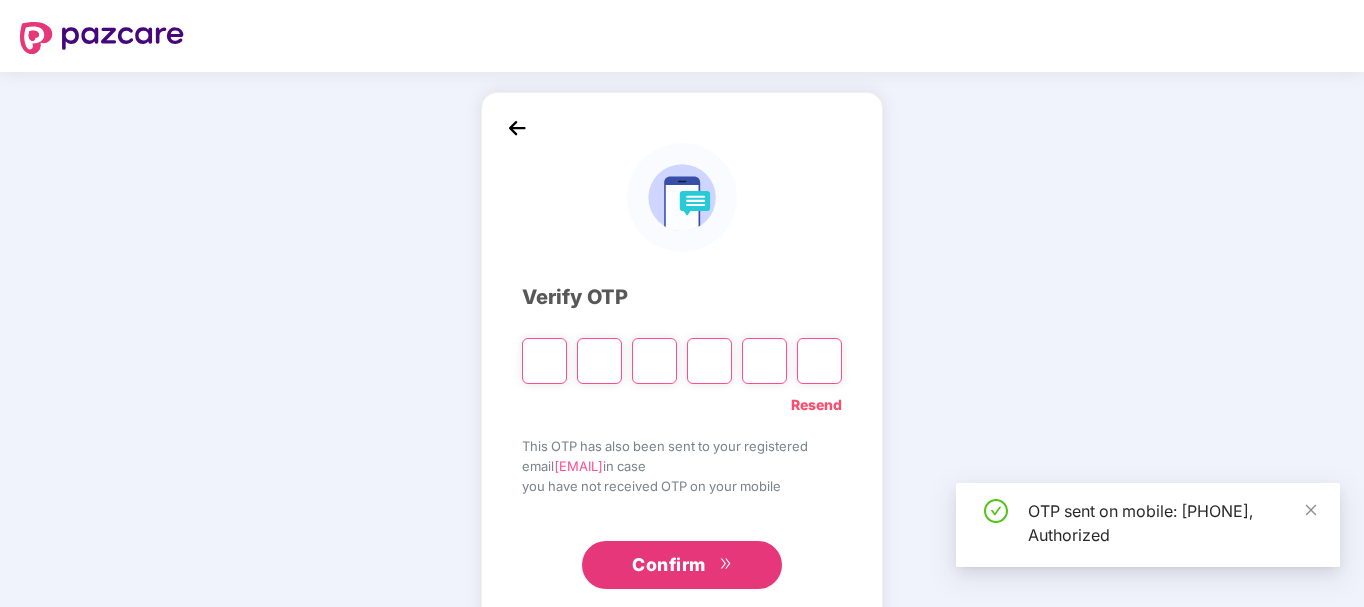 type on "*" 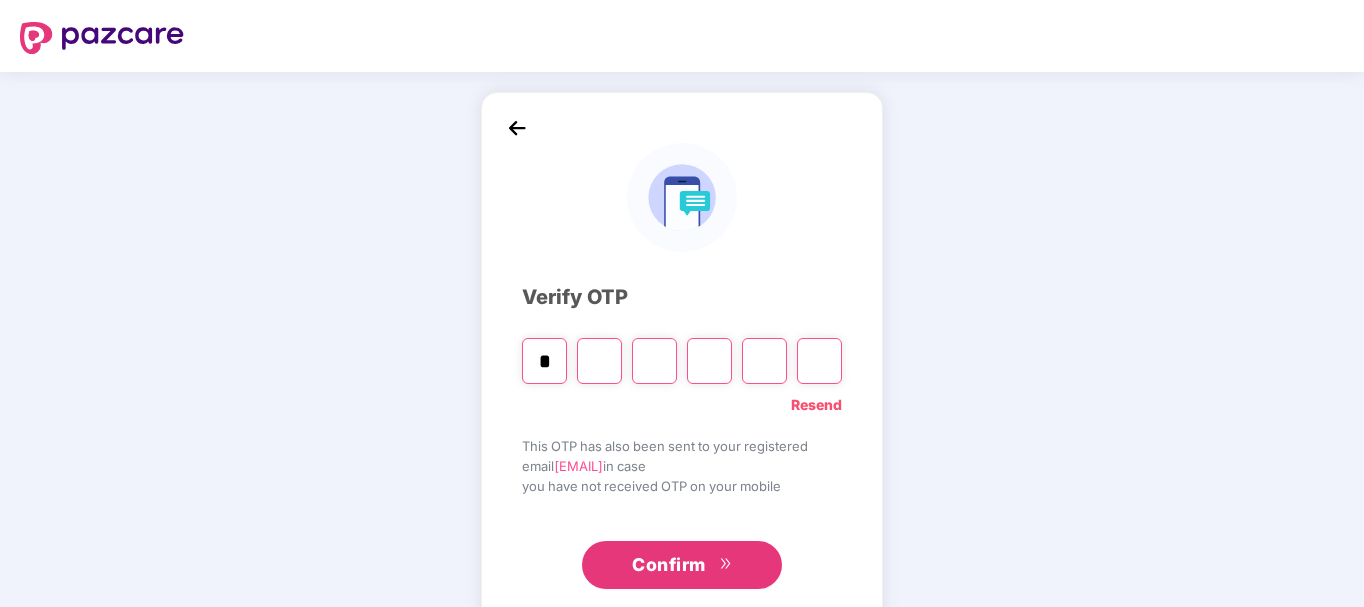 type on "*" 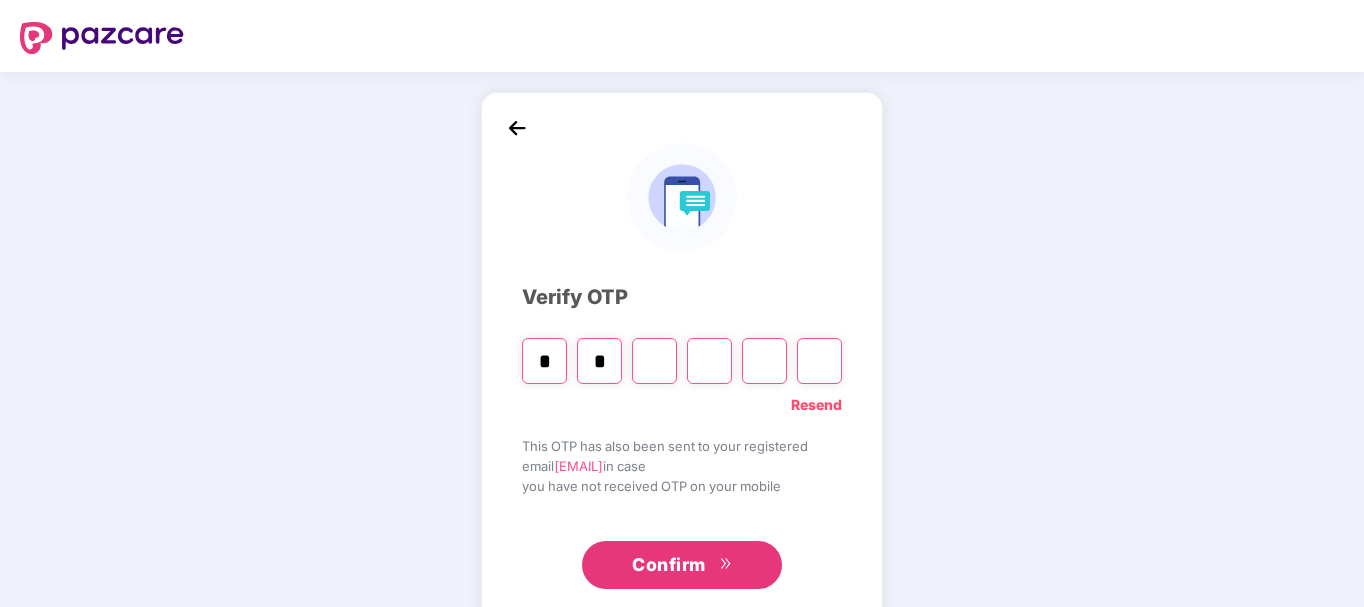 type on "*" 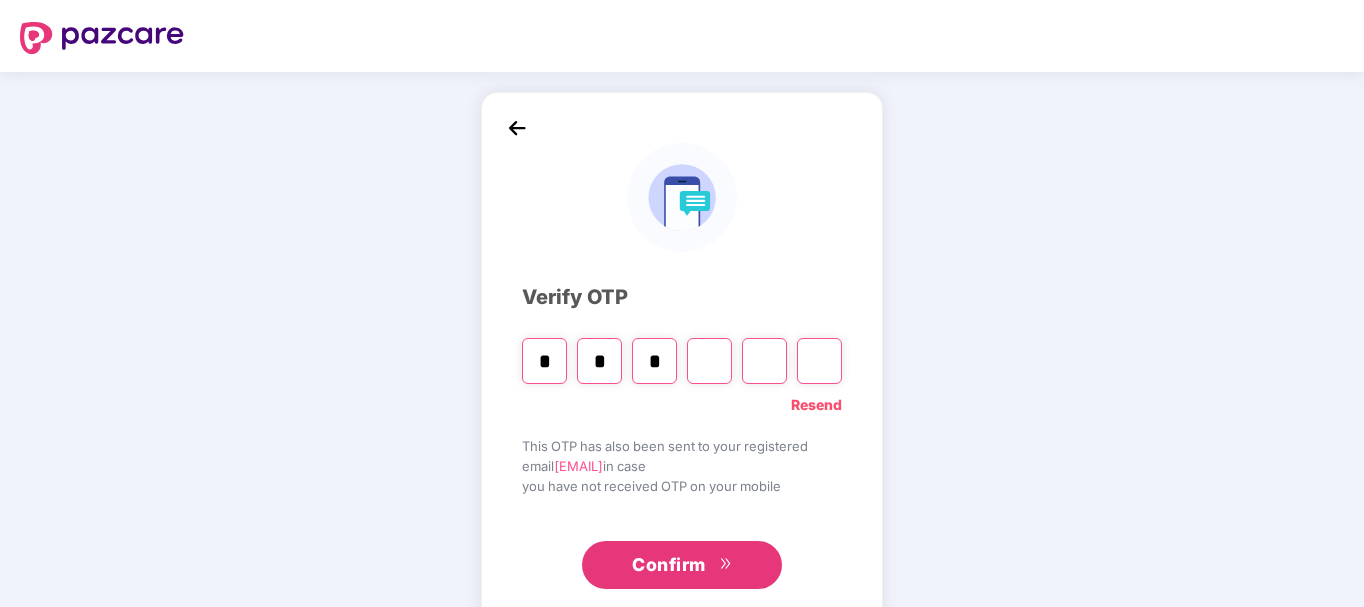 type on "*" 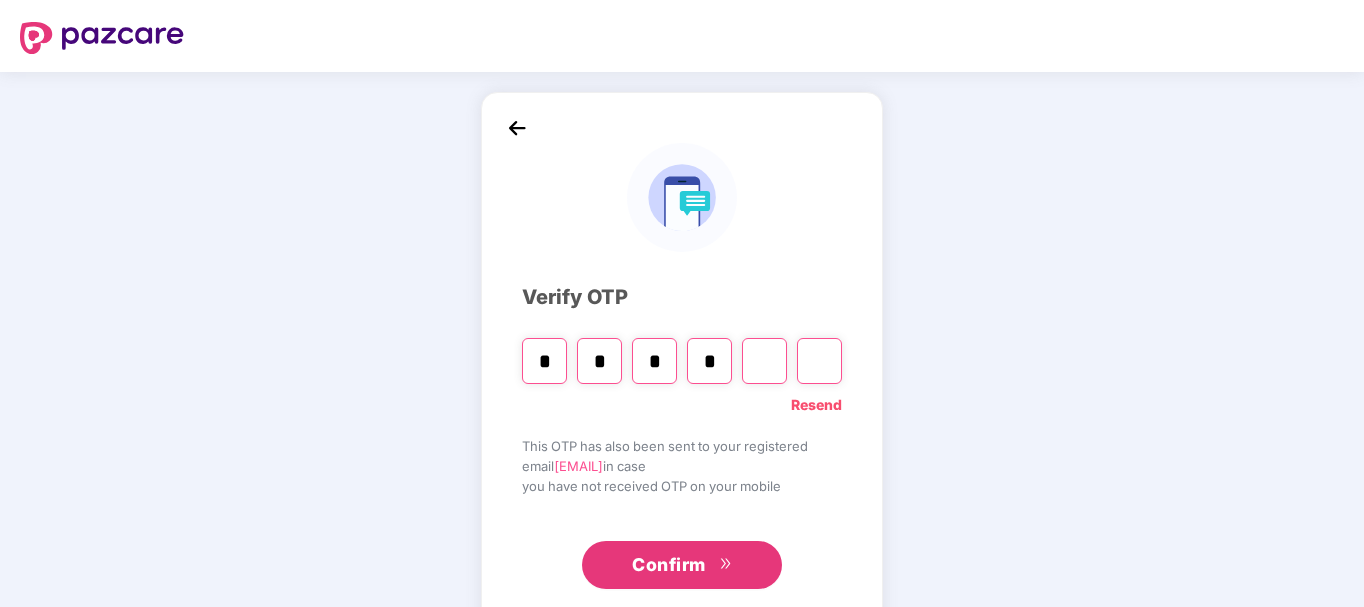 type 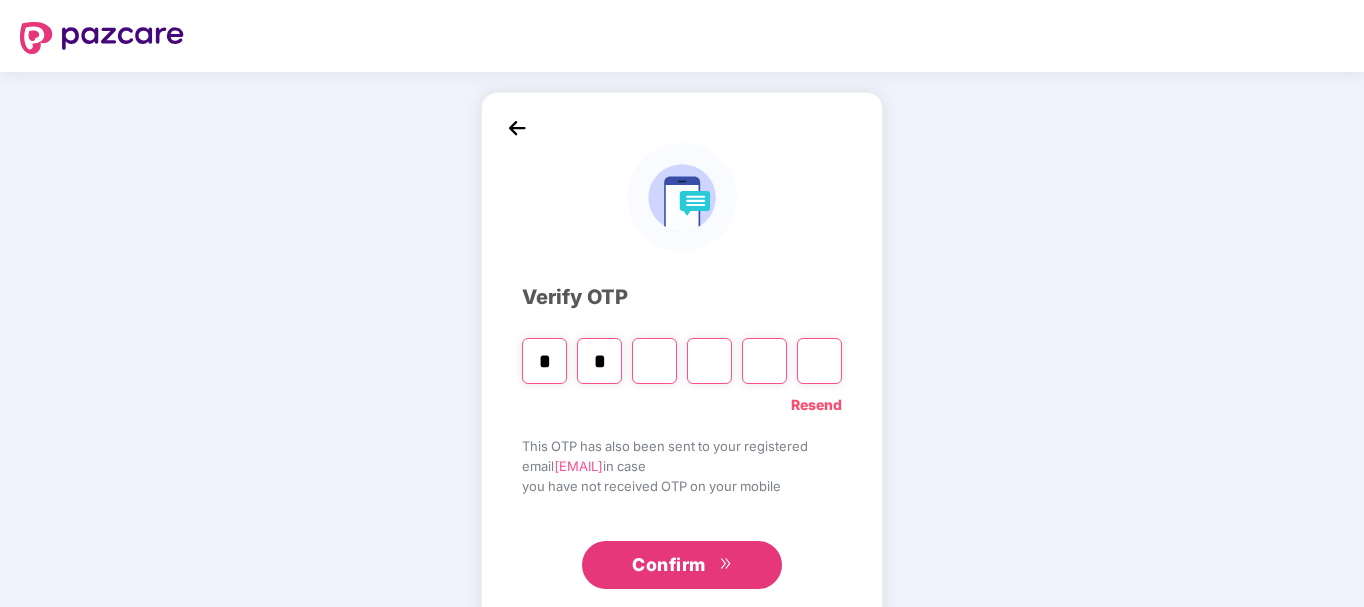 type on "*" 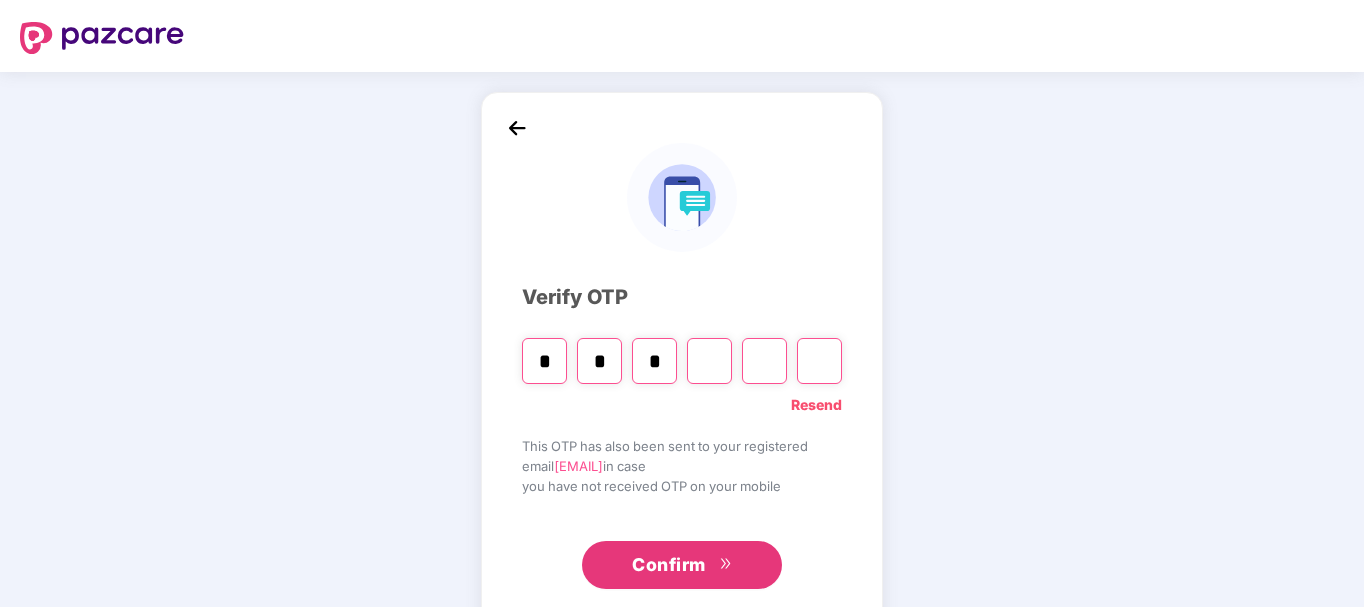 type on "*" 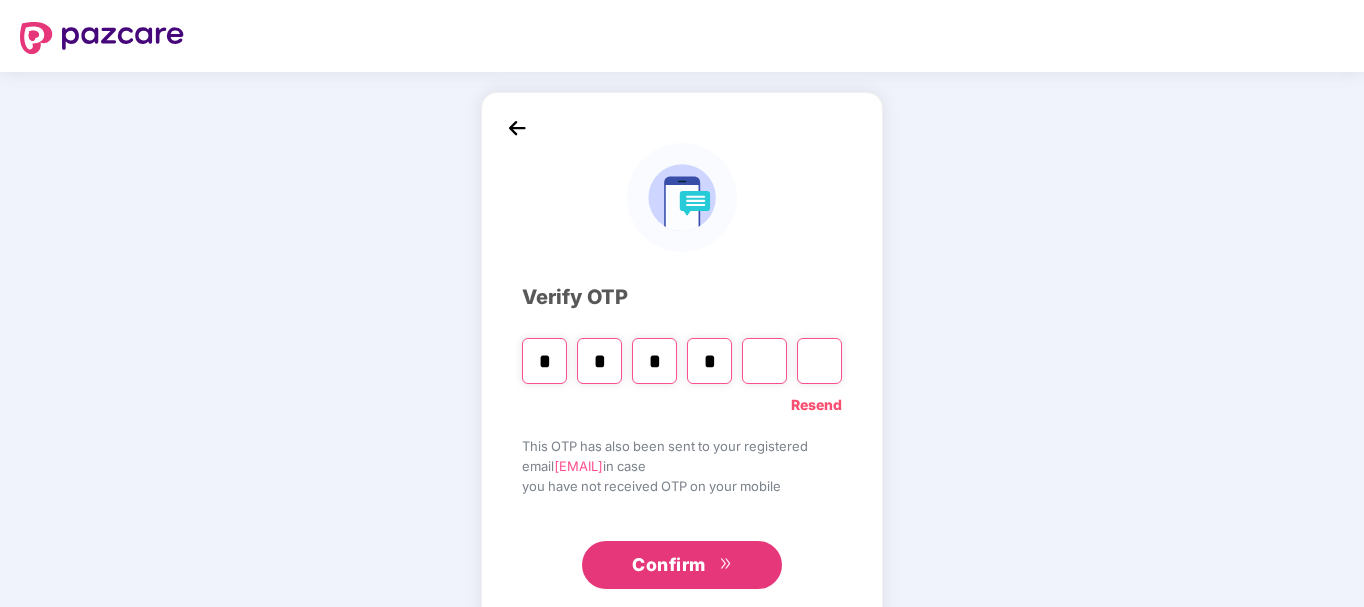 type on "*" 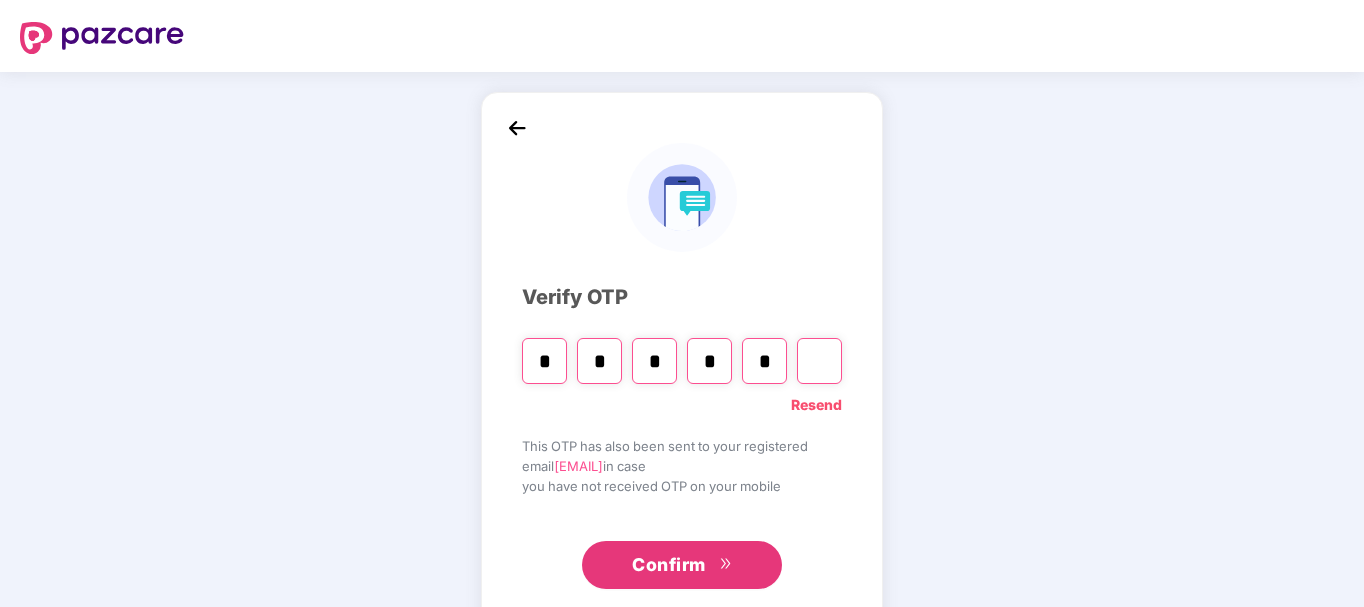 type on "*" 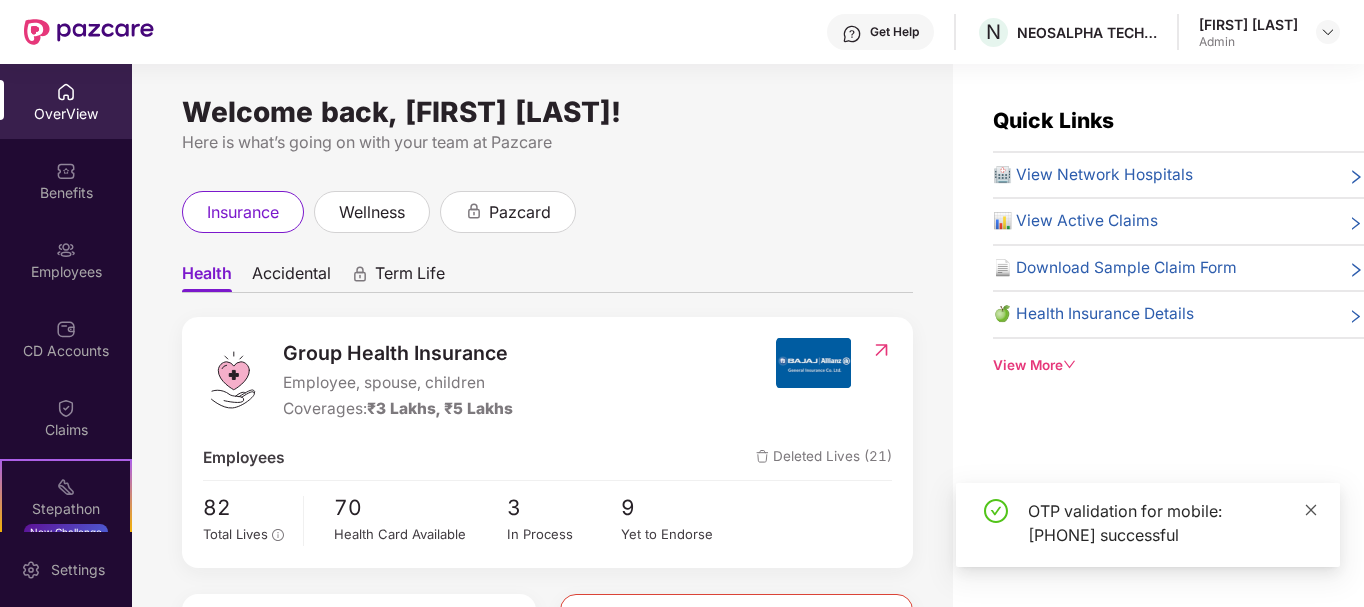 click 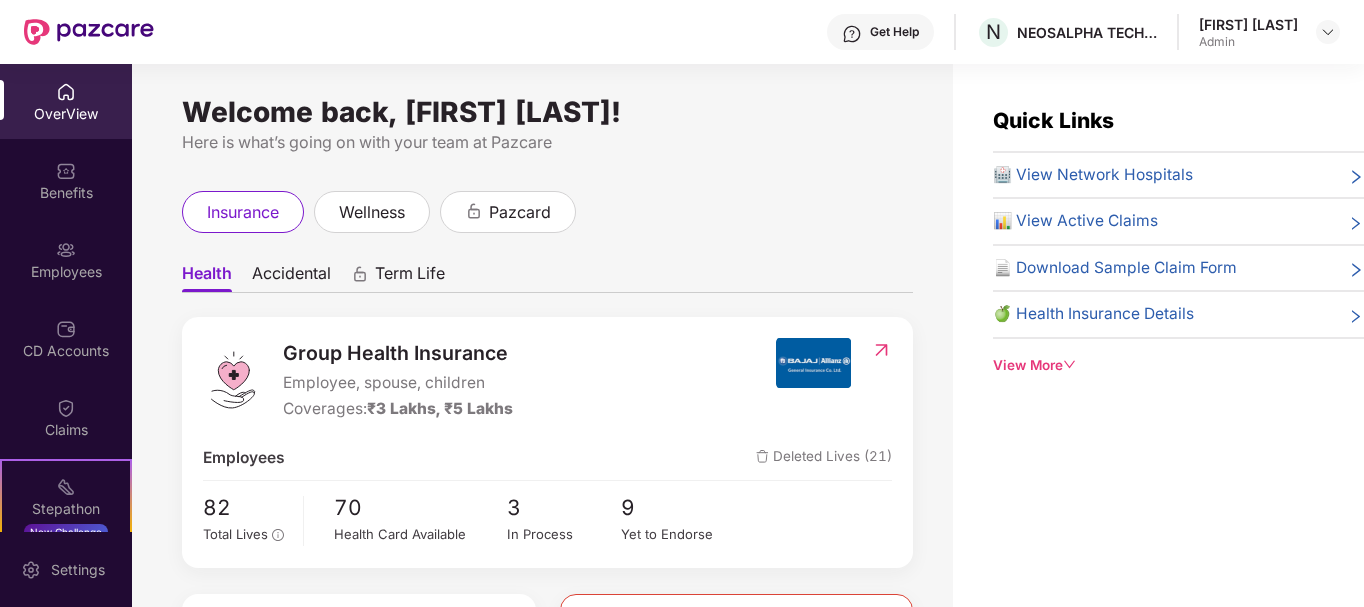 click on "Deleted Lives (21)" at bounding box center [824, 458] 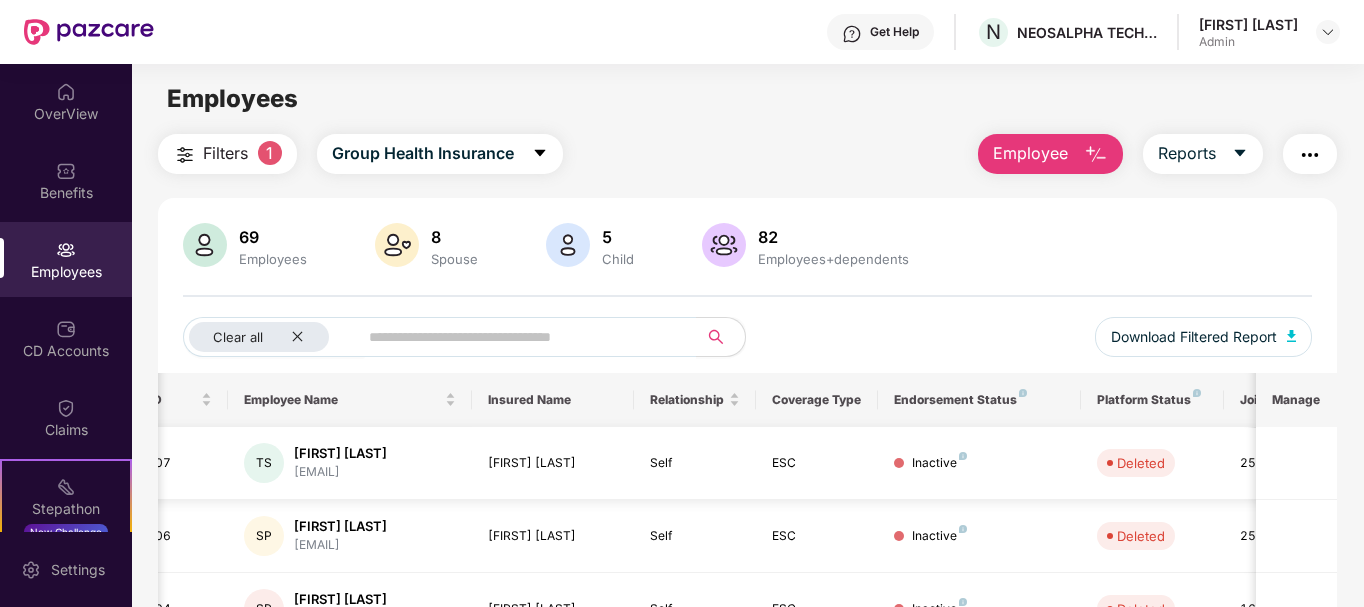 scroll, scrollTop: 0, scrollLeft: 32, axis: horizontal 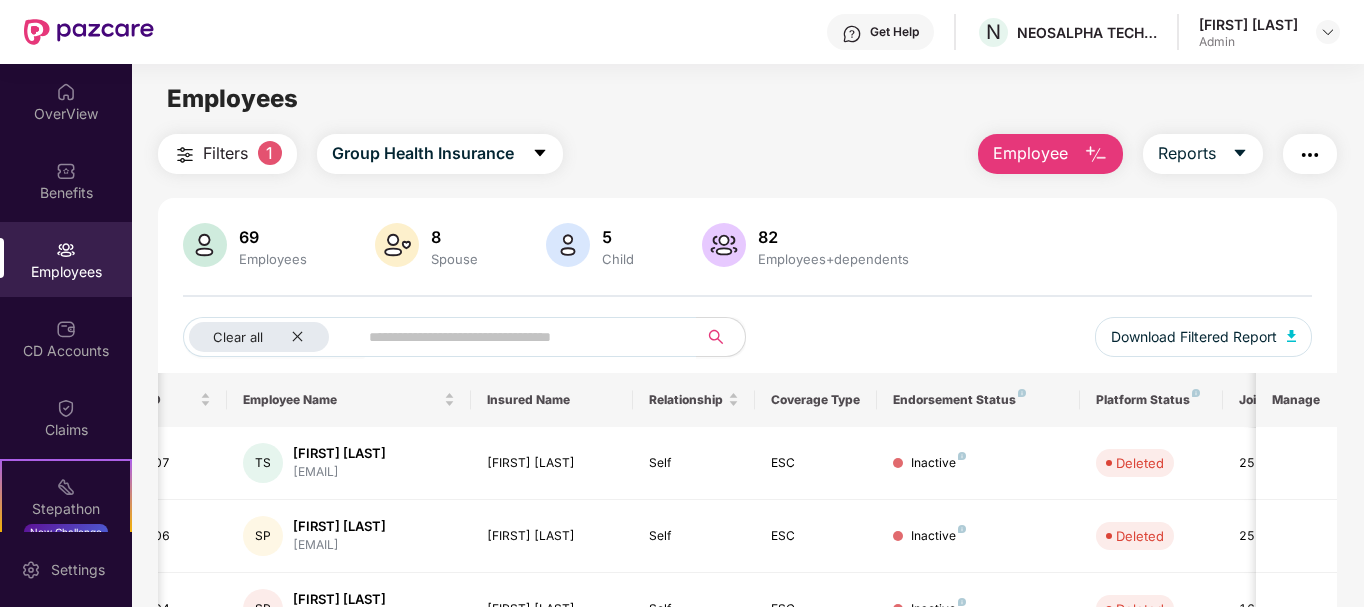 click on "69 Employees" at bounding box center (247, 247) 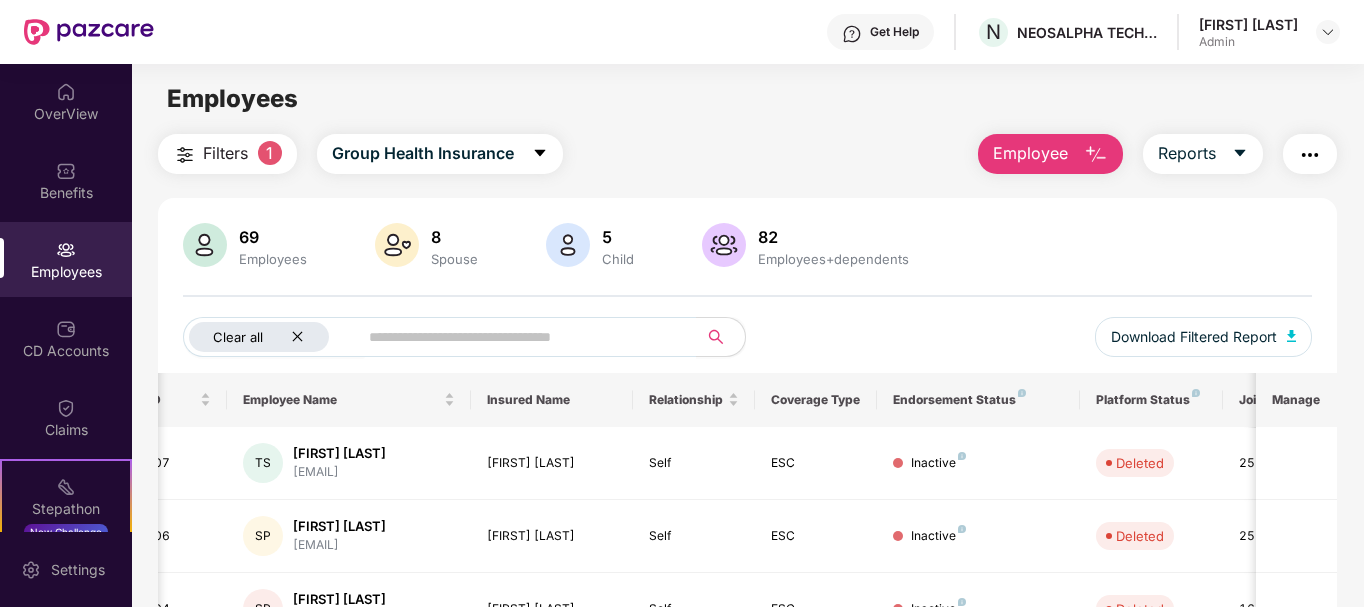 click 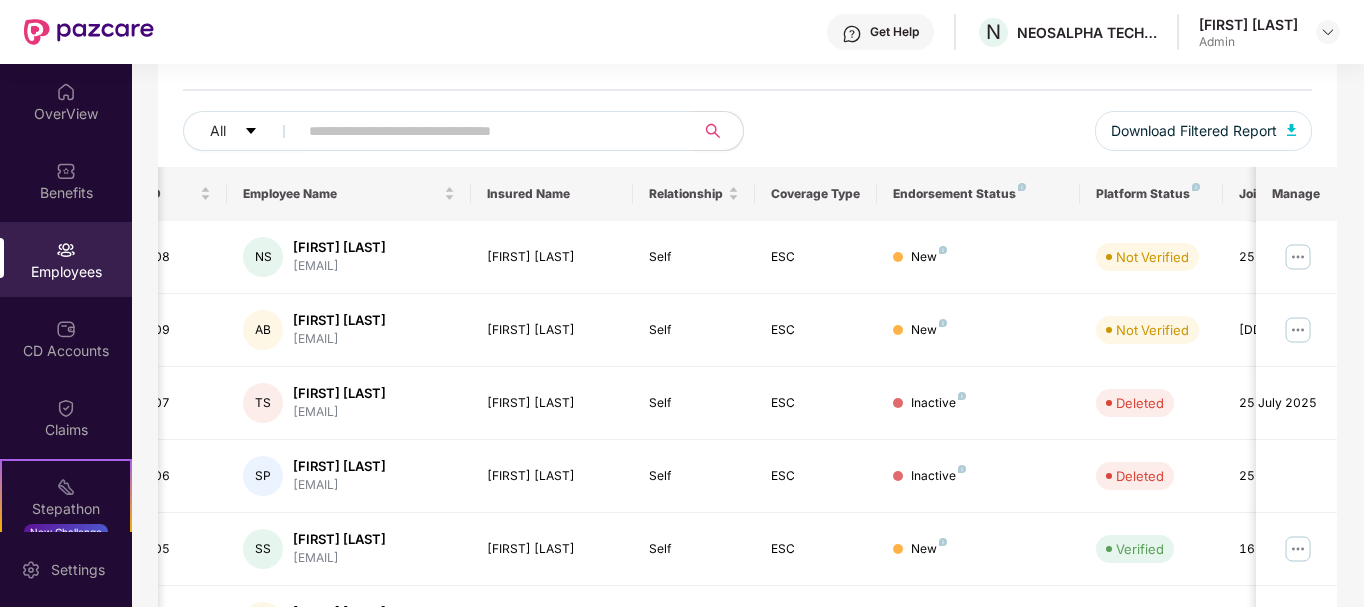 scroll, scrollTop: 211, scrollLeft: 0, axis: vertical 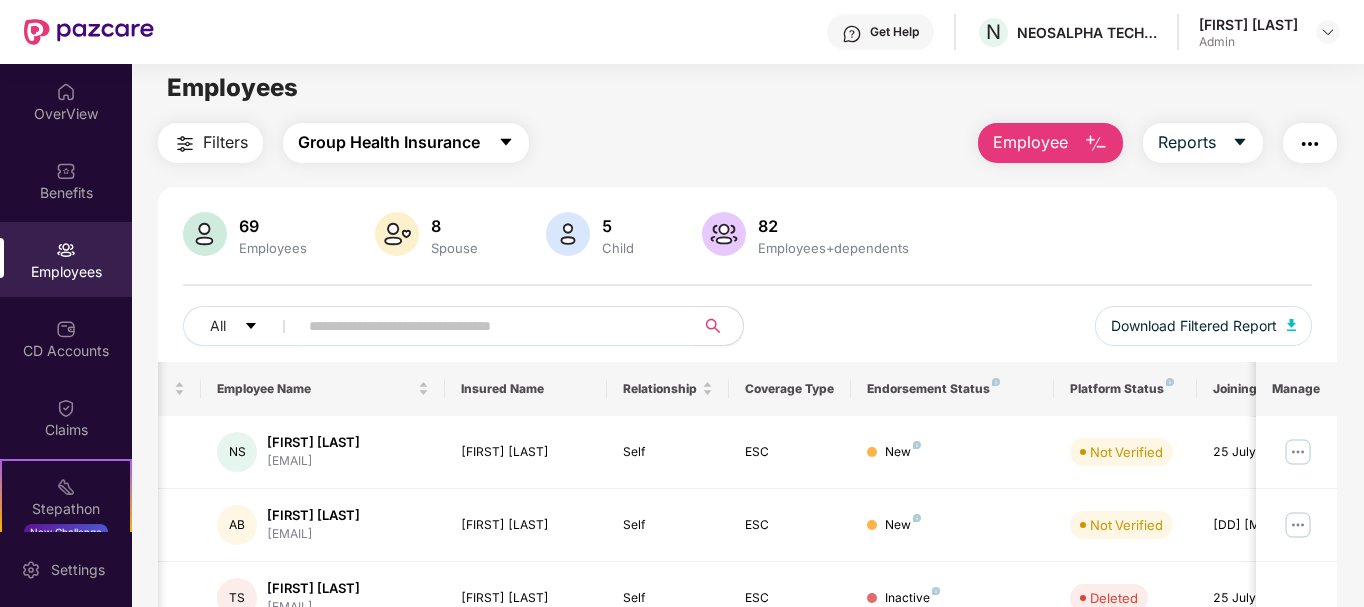 click on "Group Health Insurance" at bounding box center [406, 143] 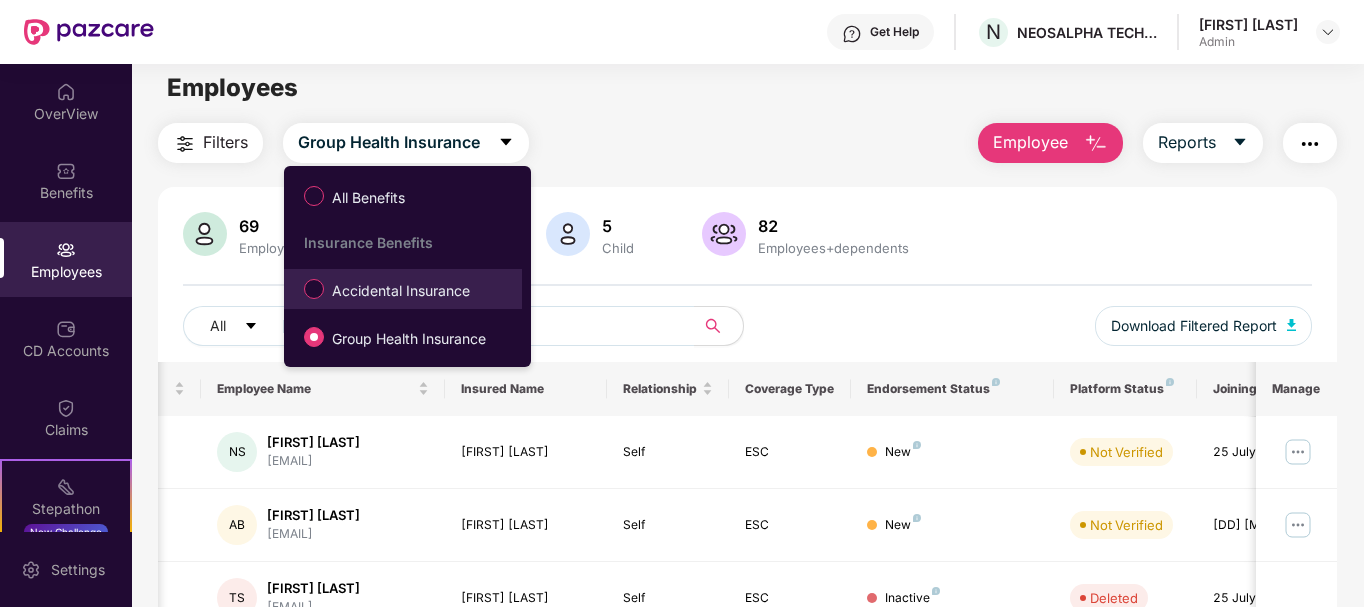 click on "Accidental Insurance" at bounding box center [401, 291] 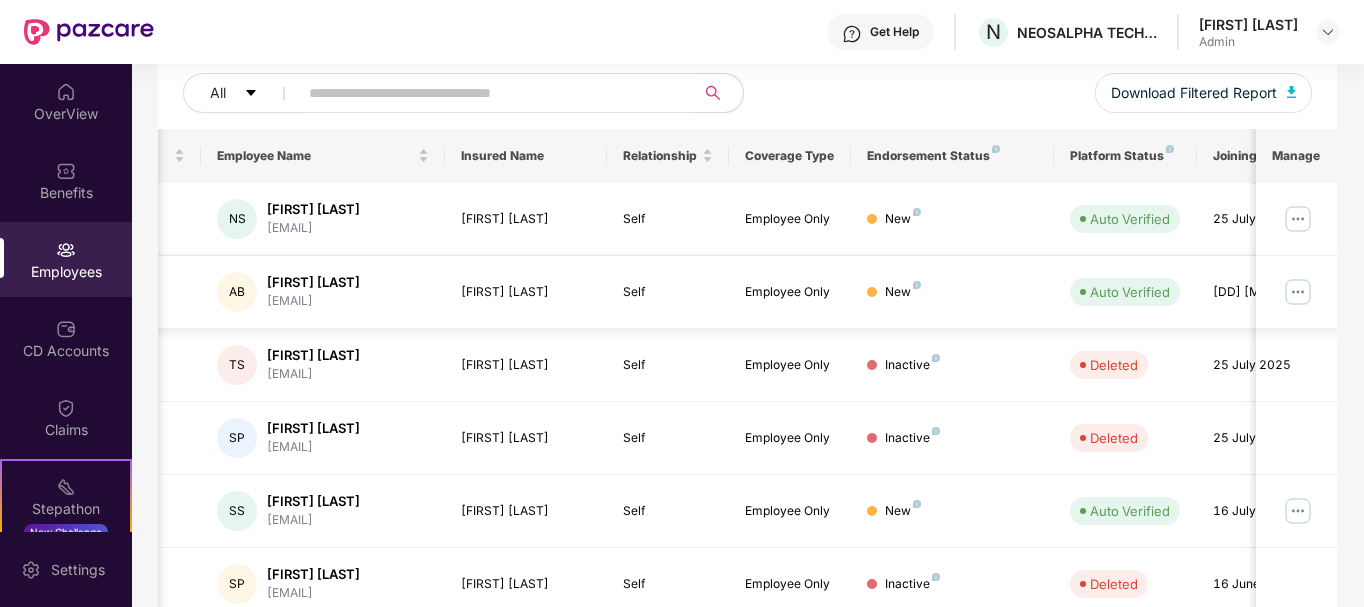 scroll, scrollTop: 245, scrollLeft: 0, axis: vertical 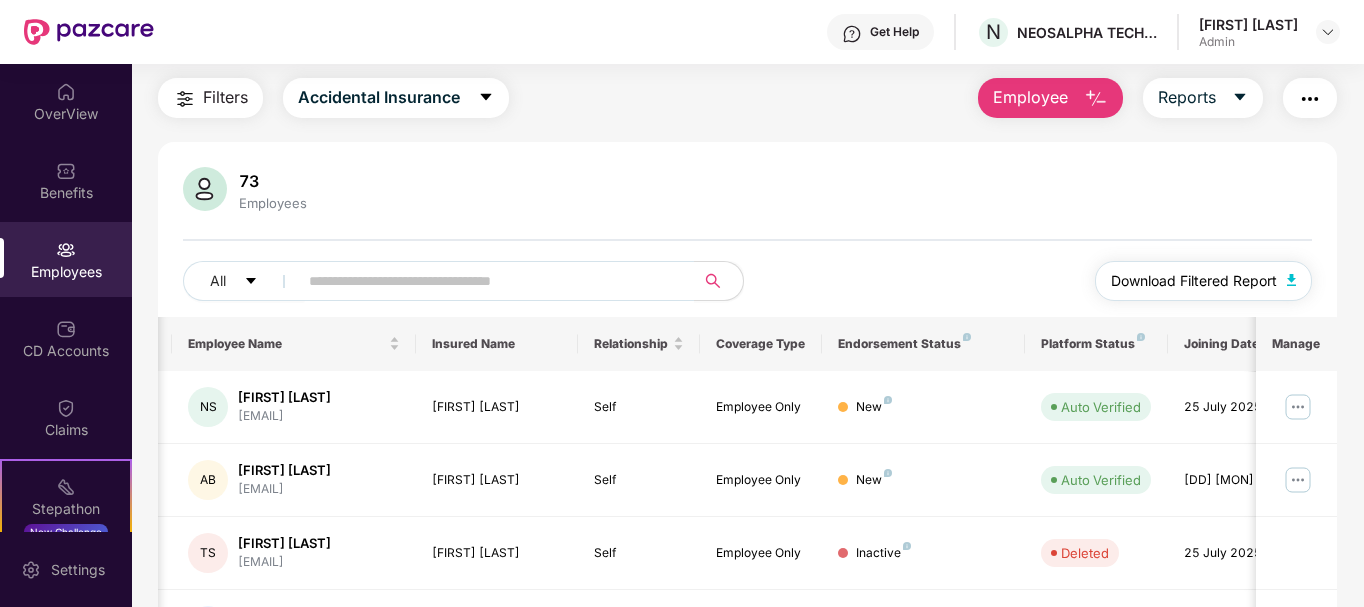 click on "Download Filtered Report" at bounding box center (1194, 281) 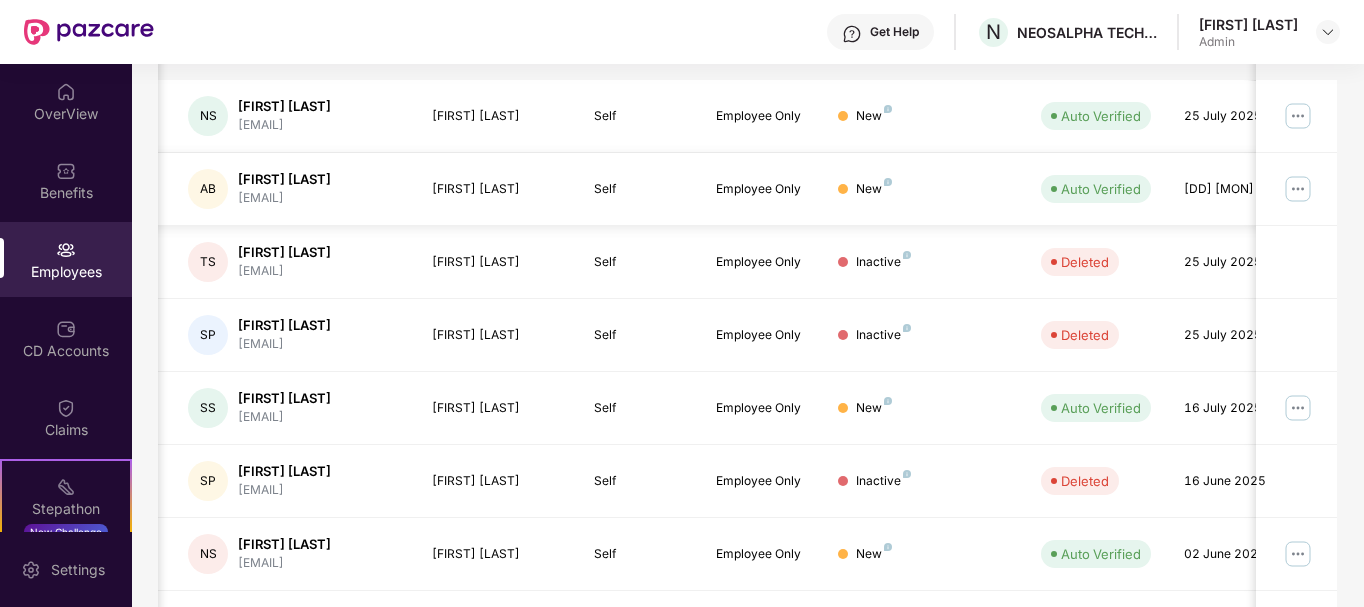 scroll, scrollTop: 622, scrollLeft: 0, axis: vertical 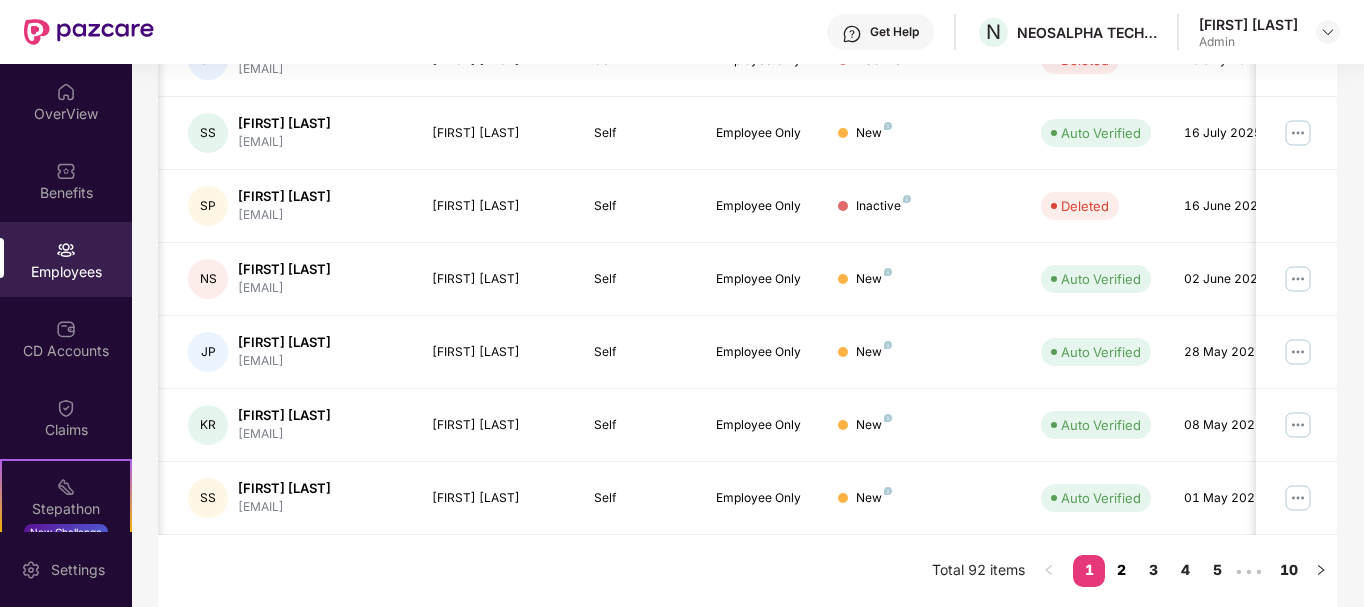 click on "2" at bounding box center [1121, 570] 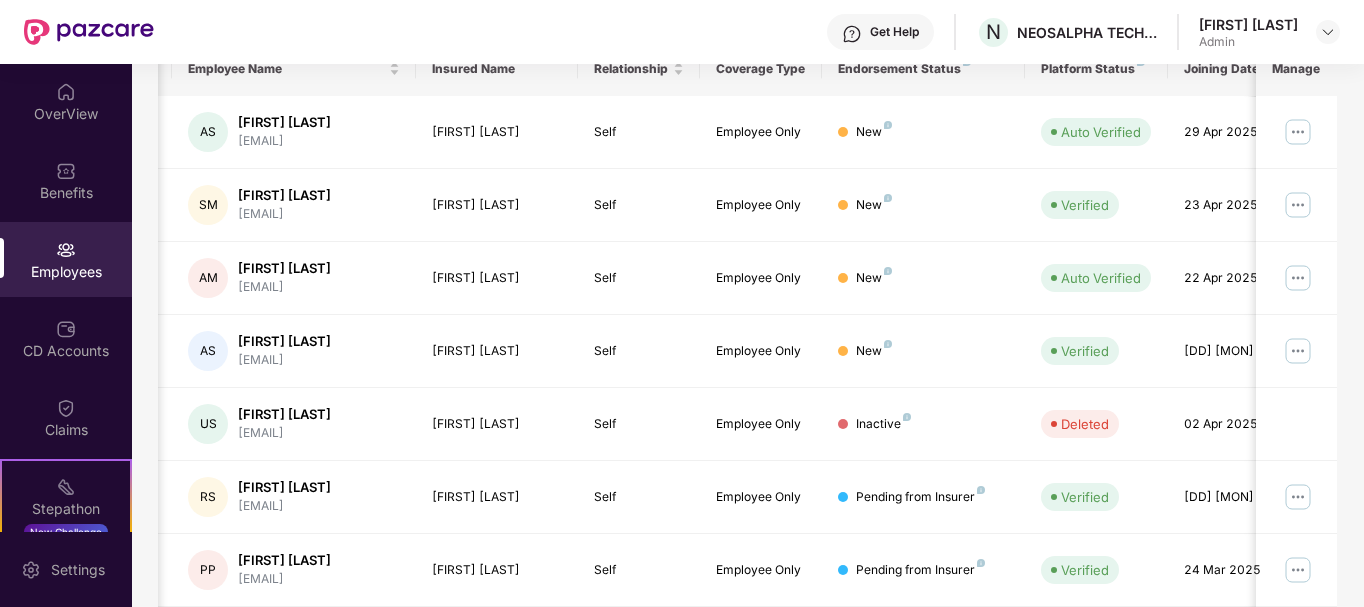 scroll, scrollTop: 330, scrollLeft: 0, axis: vertical 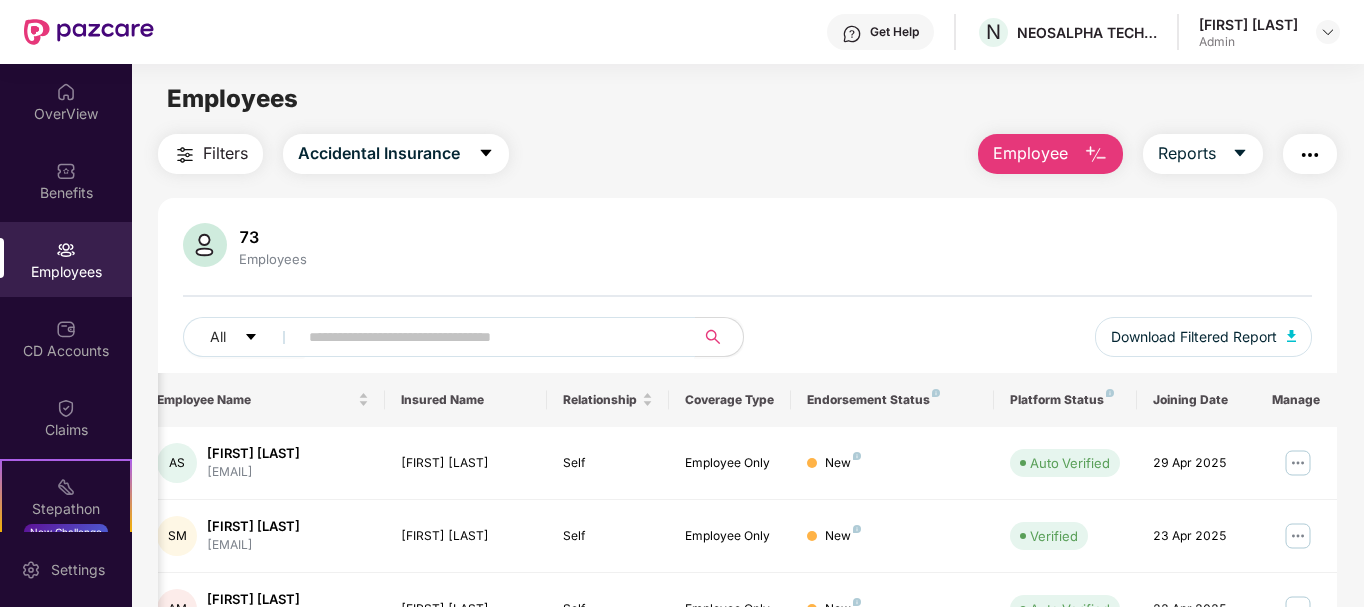 click at bounding box center (488, 337) 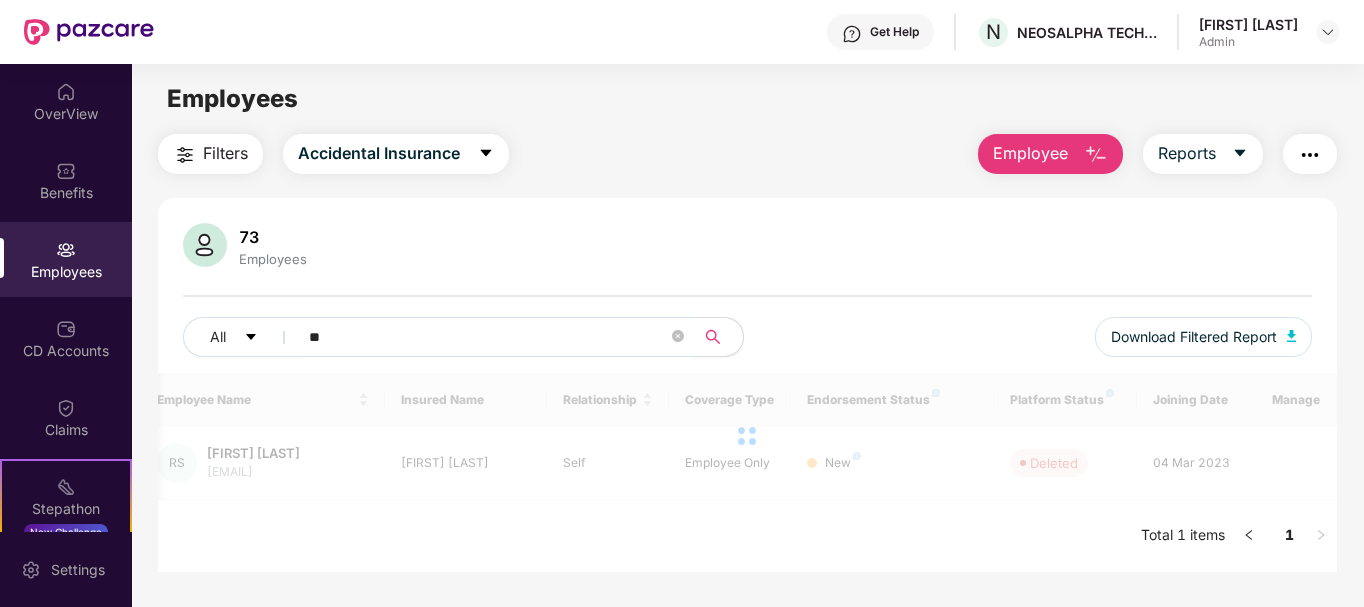 type on "*" 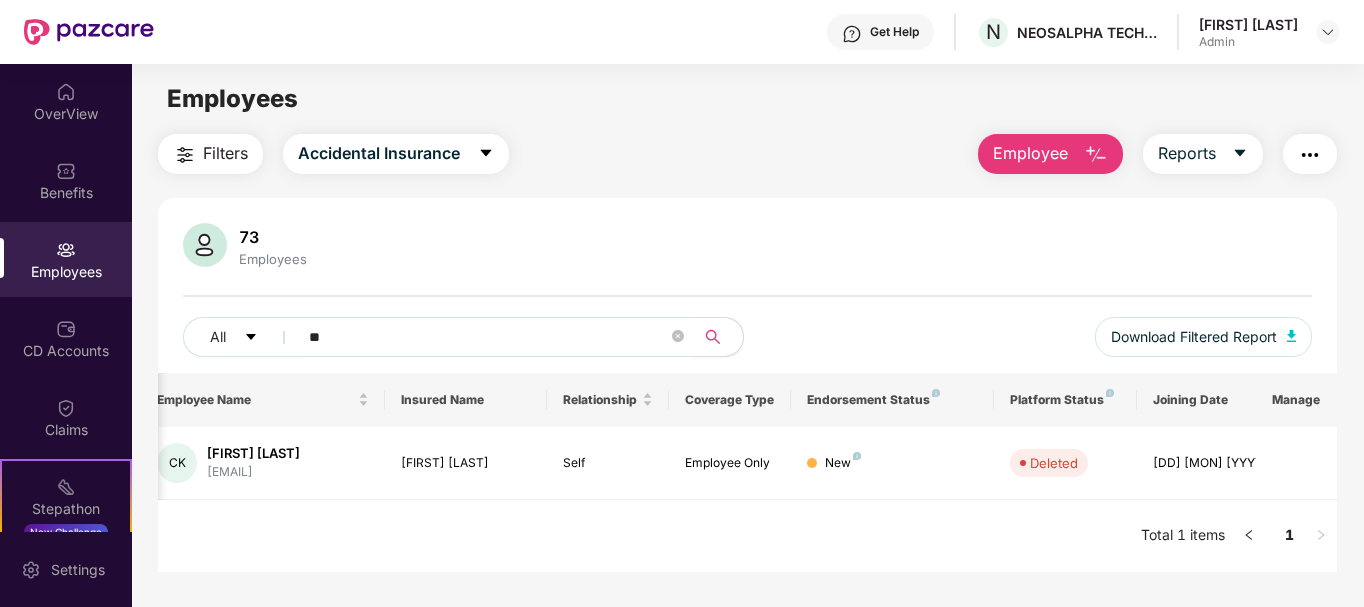 type on "*" 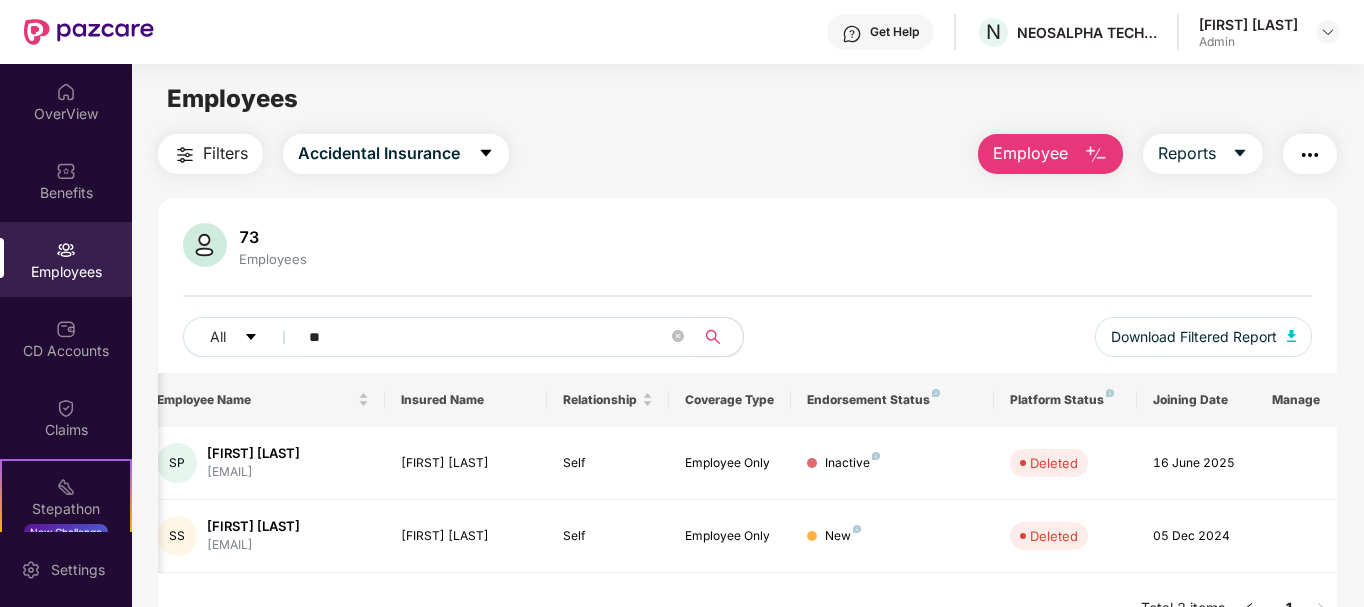 type on "*" 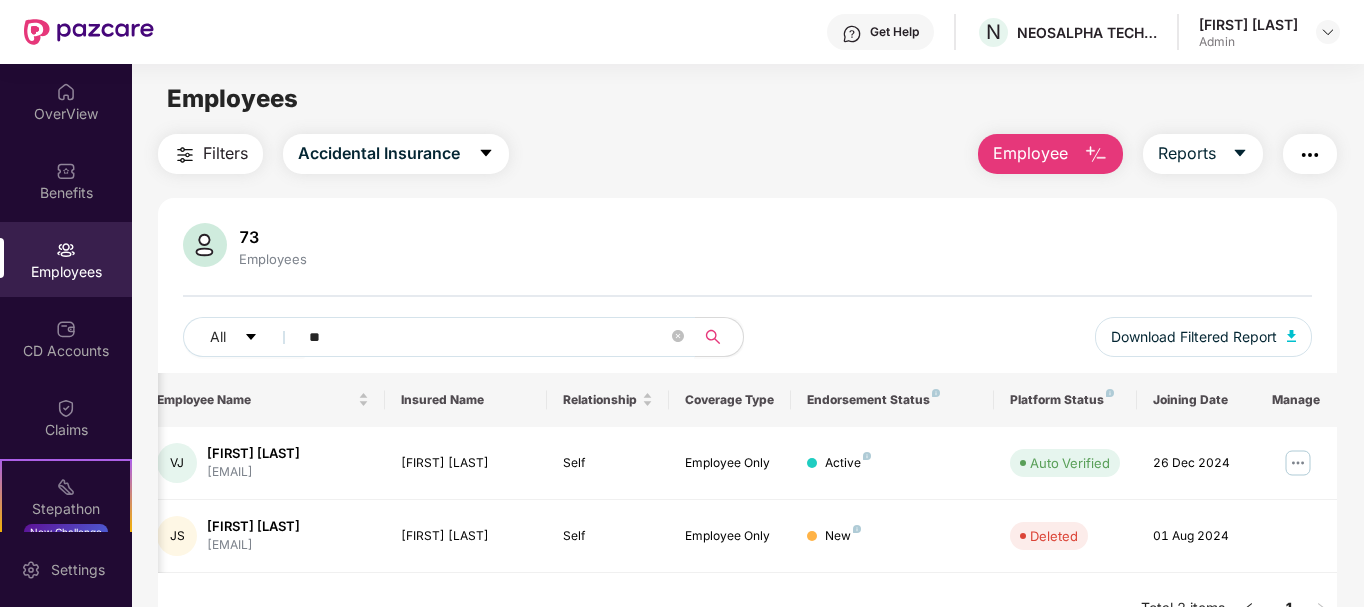 type on "*" 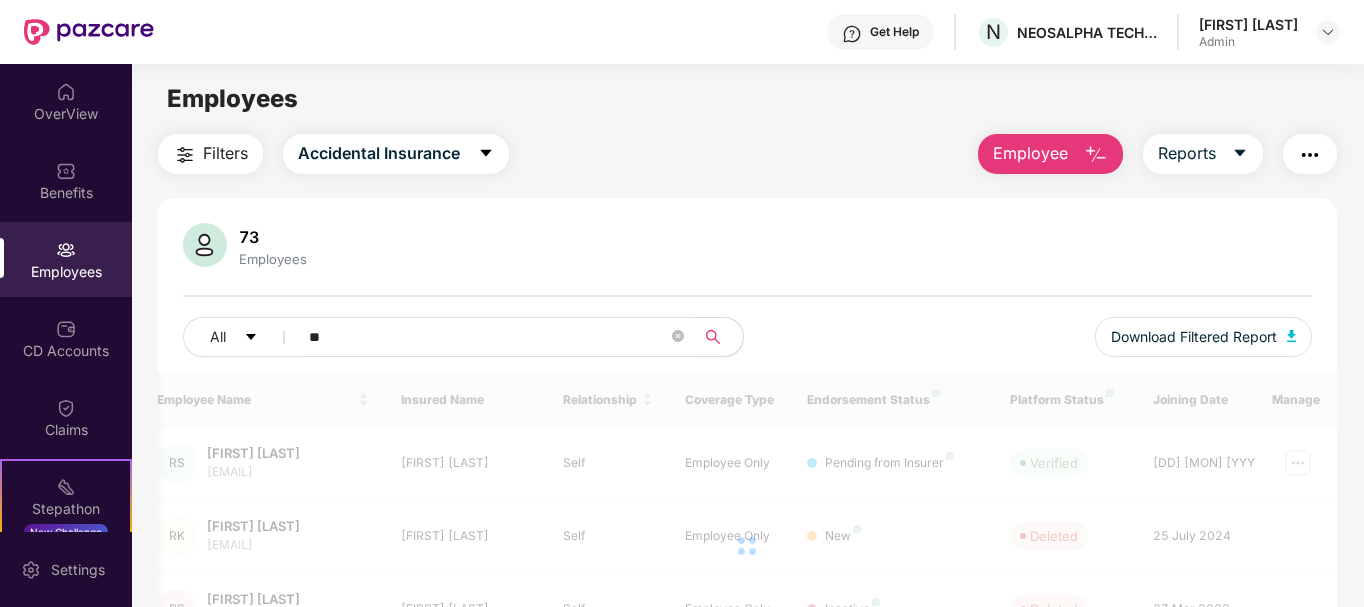 type on "*" 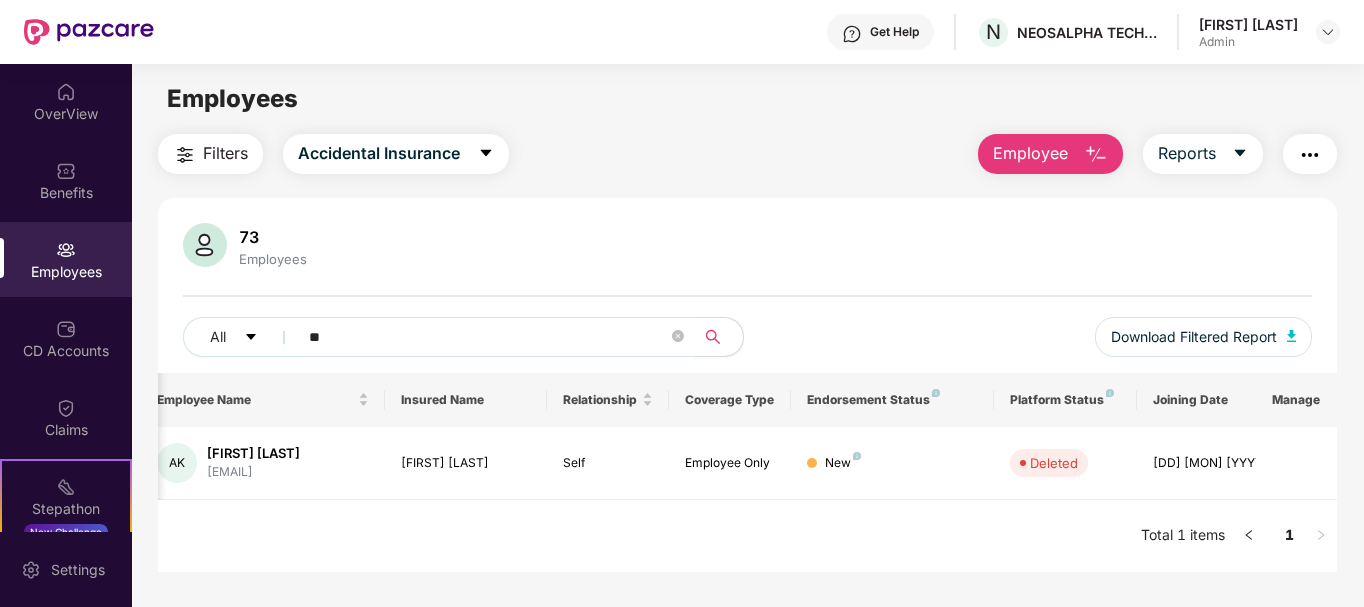 type on "*" 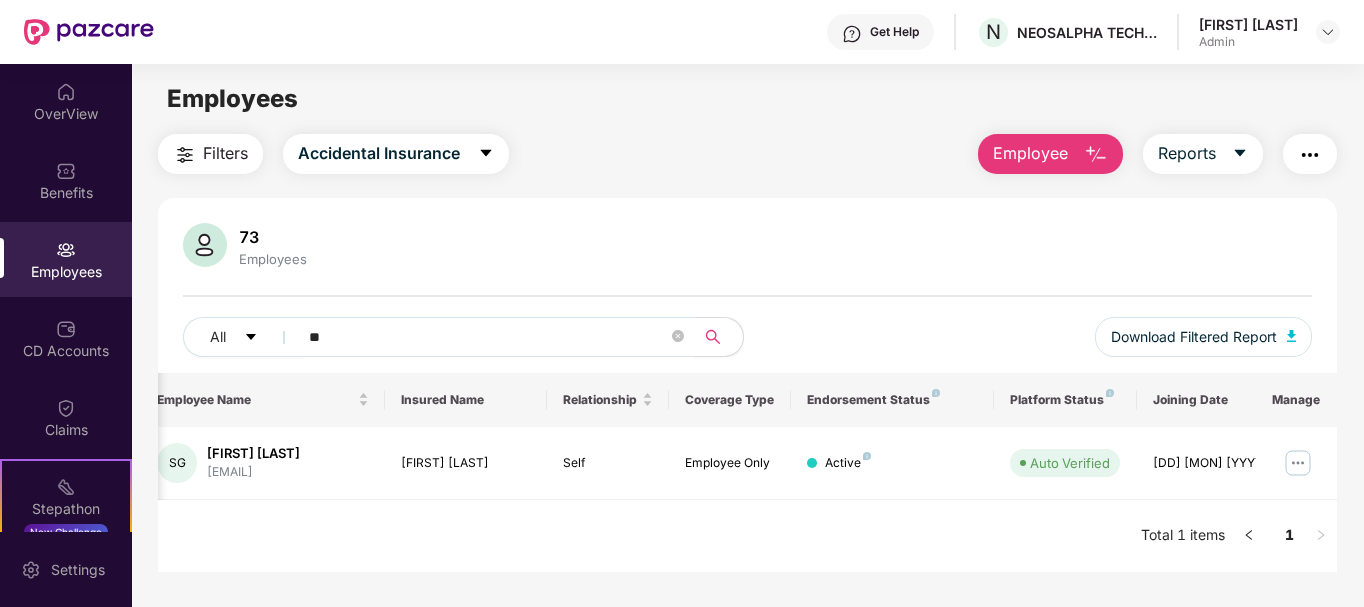 type on "*" 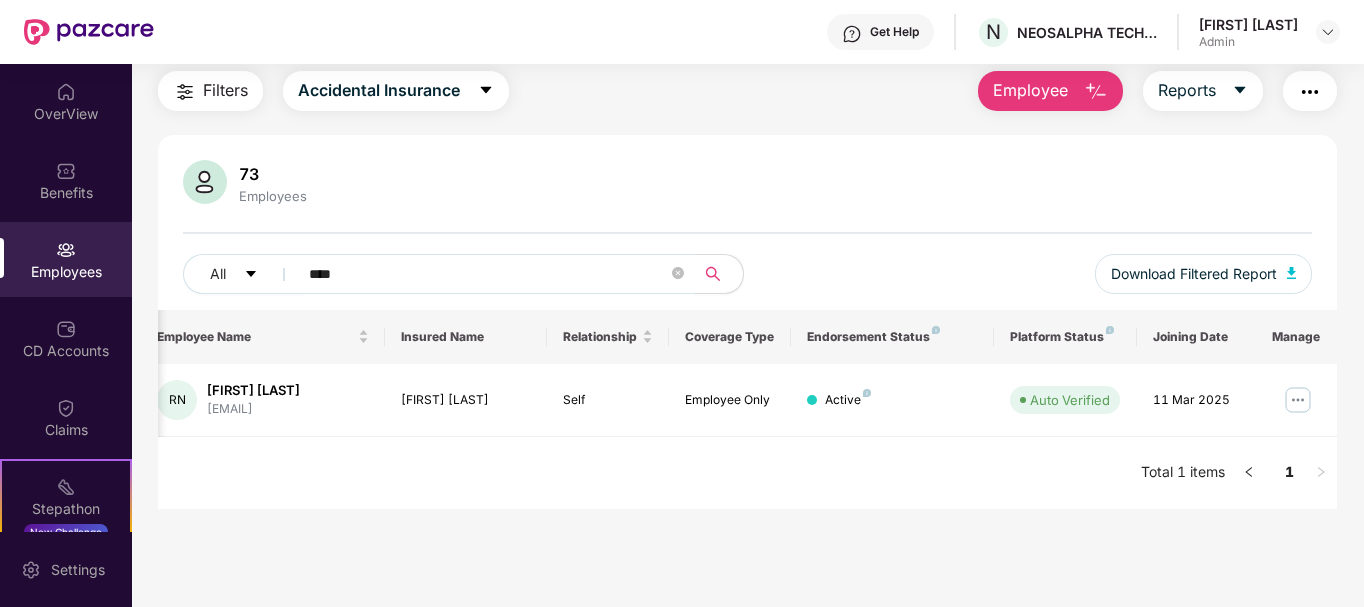 scroll, scrollTop: 64, scrollLeft: 0, axis: vertical 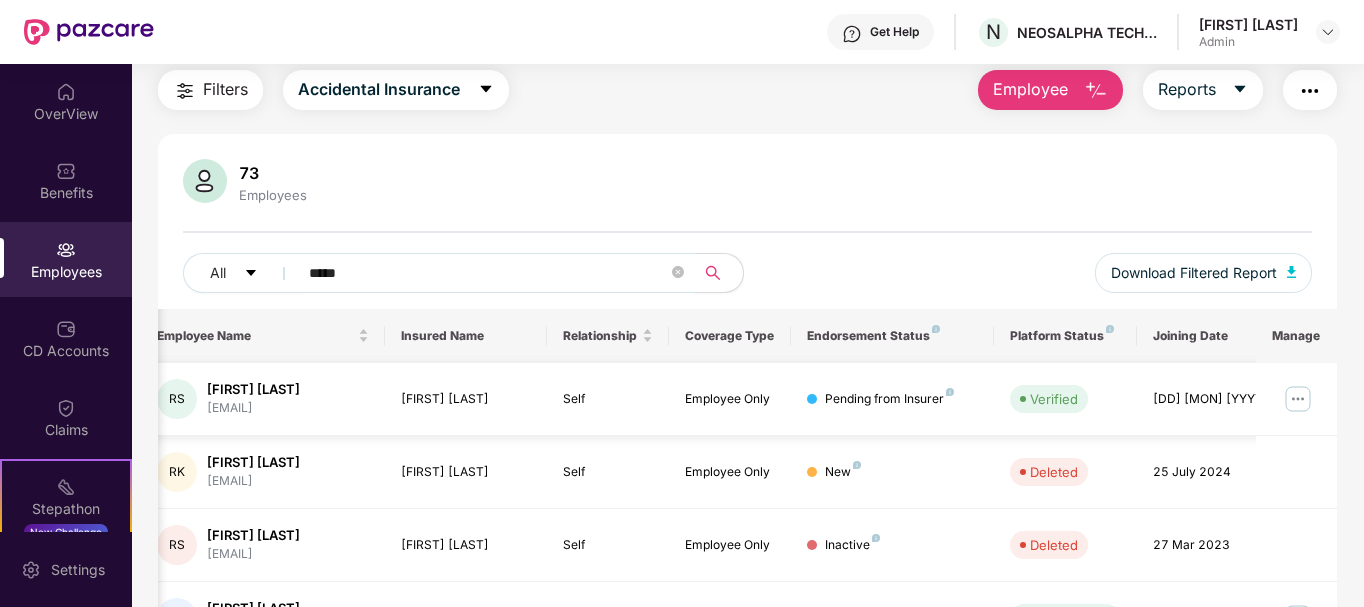 type on "*****" 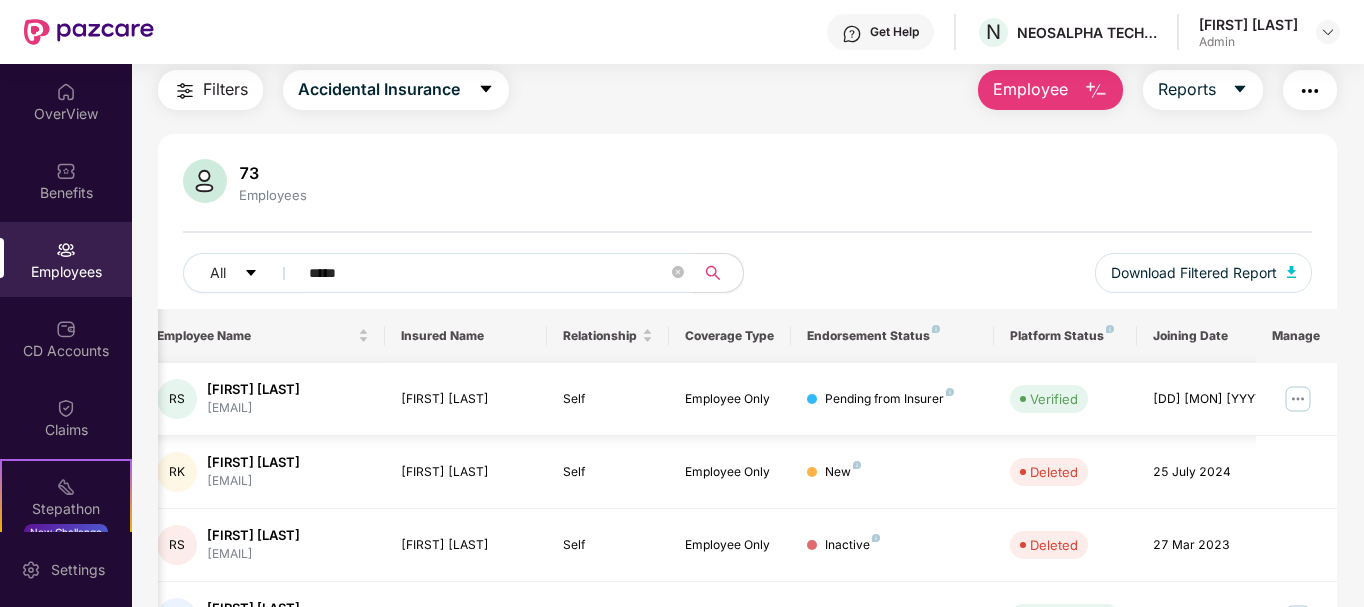 click on "Pending from Insurer" at bounding box center (889, 399) 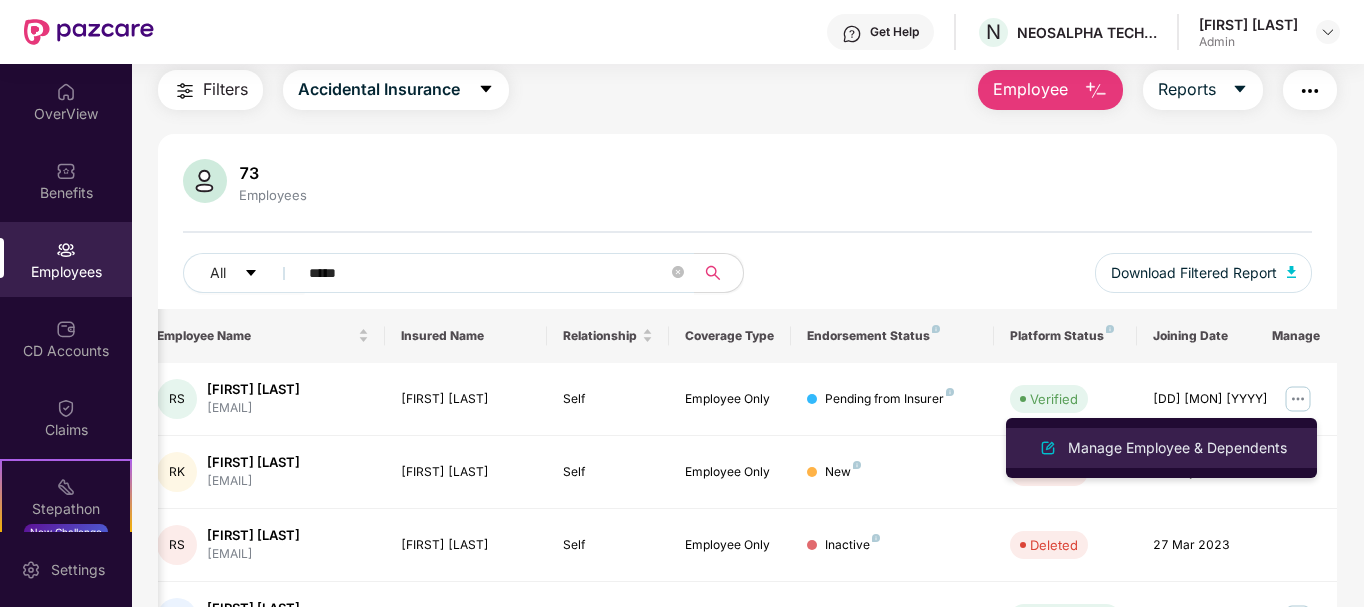 click on "Manage Employee & Dependents" at bounding box center [1177, 448] 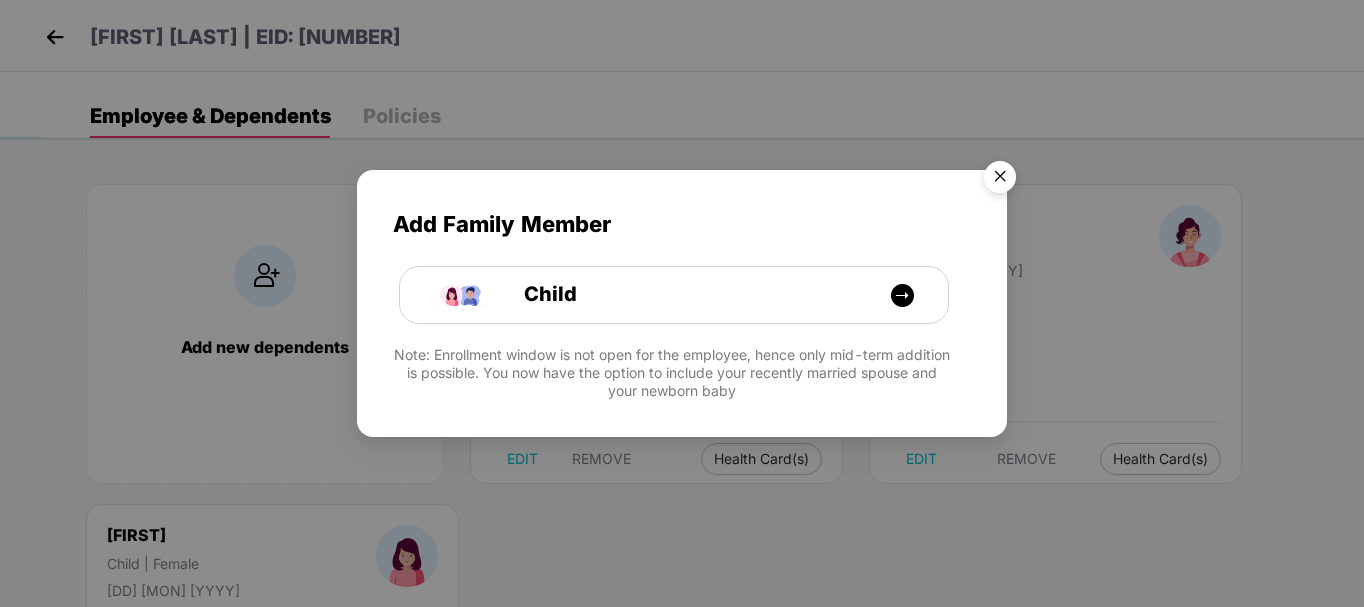 click at bounding box center [1000, 180] 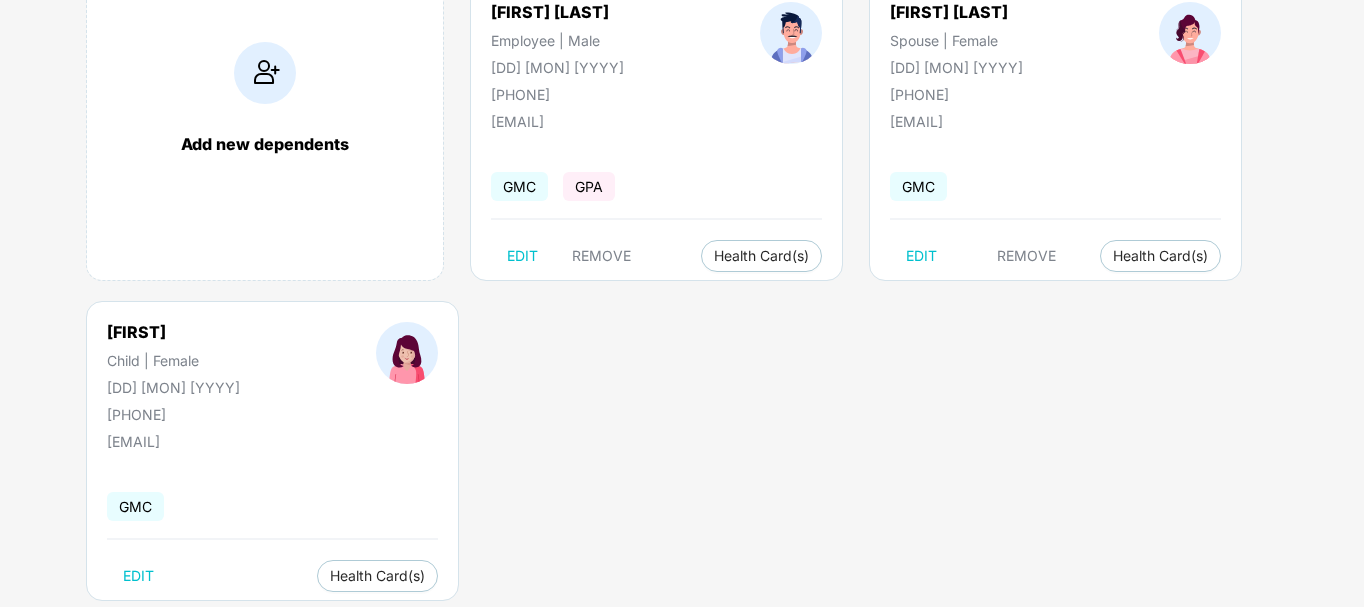 scroll, scrollTop: 202, scrollLeft: 0, axis: vertical 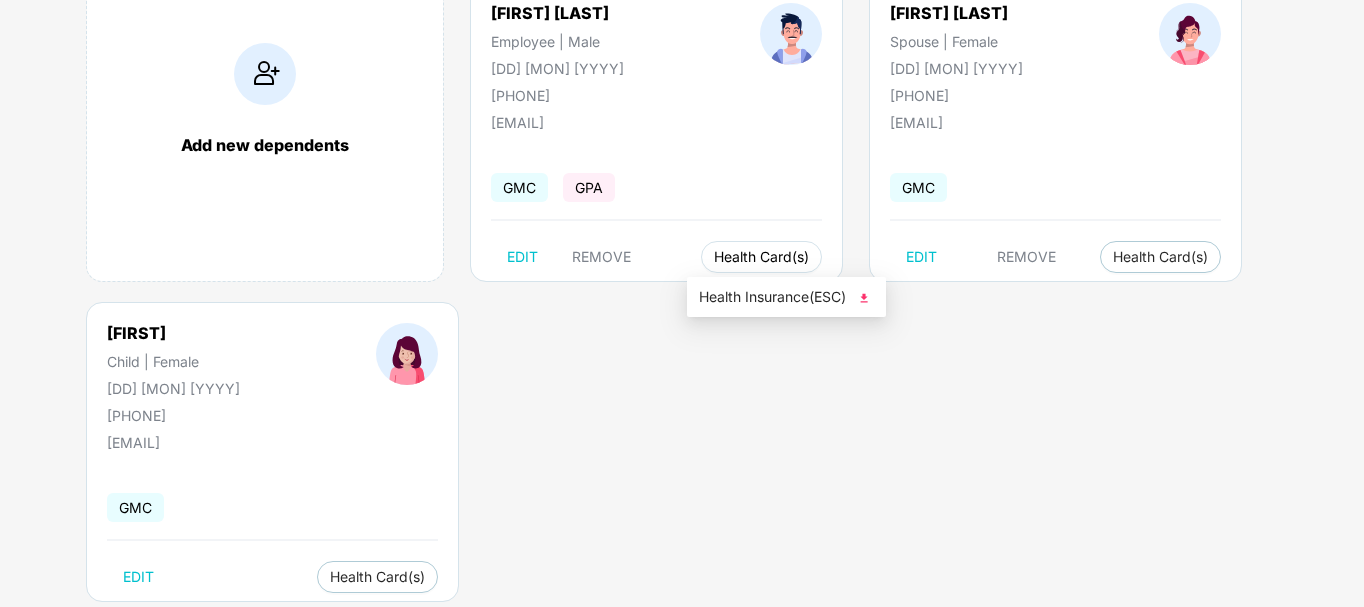 click on "Health Card(s)" at bounding box center (761, 257) 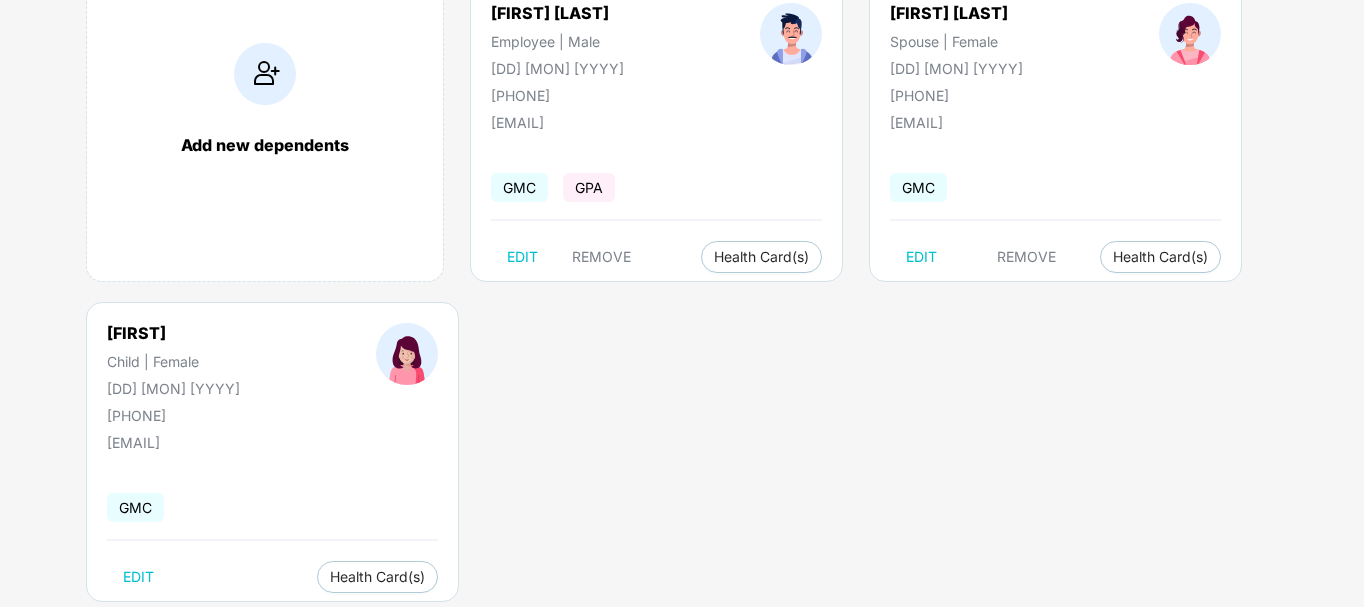 click on "GPA" at bounding box center (589, 187) 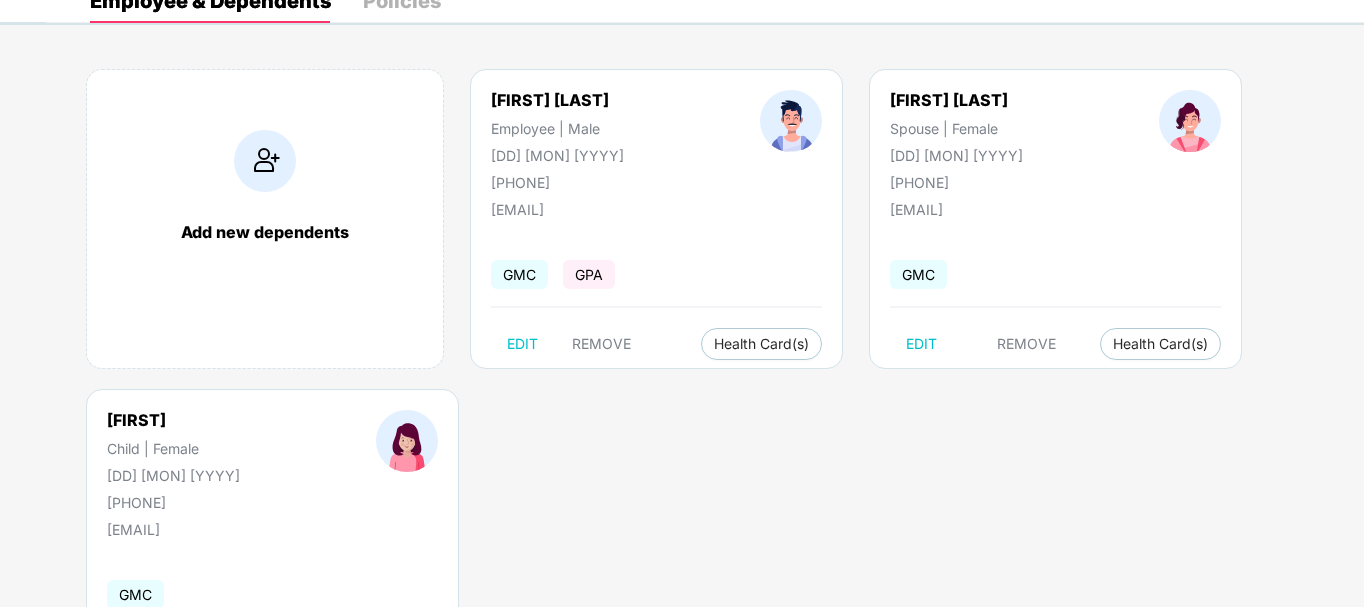 scroll, scrollTop: 0, scrollLeft: 0, axis: both 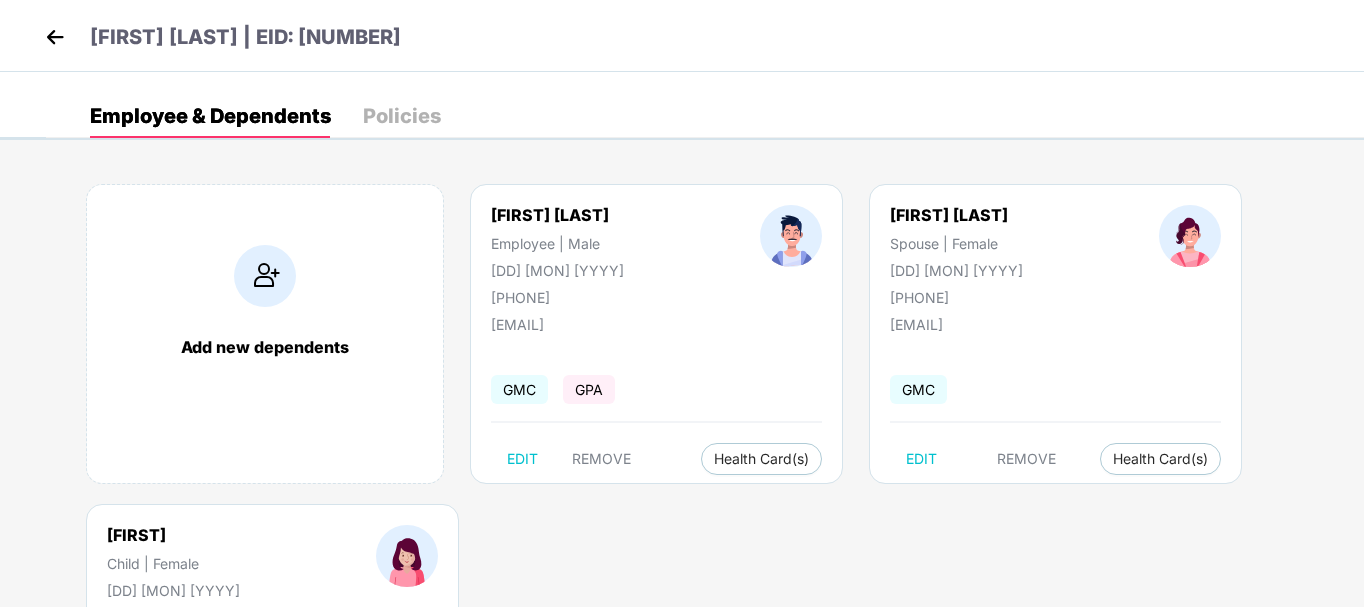 click at bounding box center (55, 37) 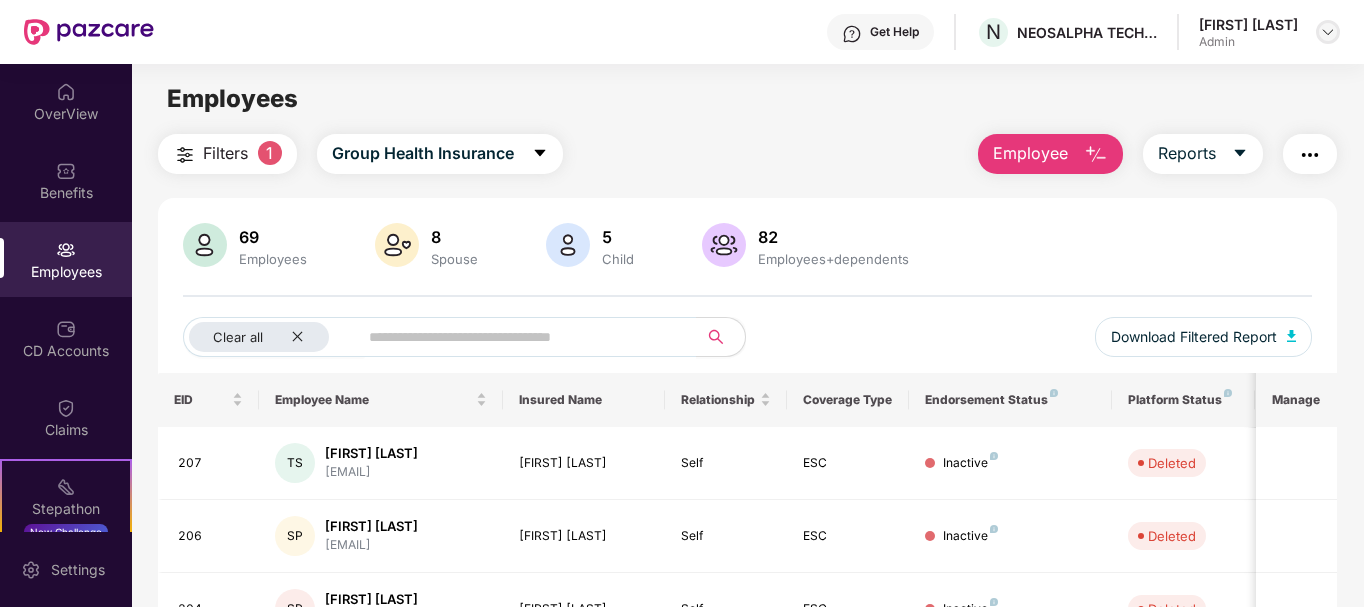 click at bounding box center (1328, 32) 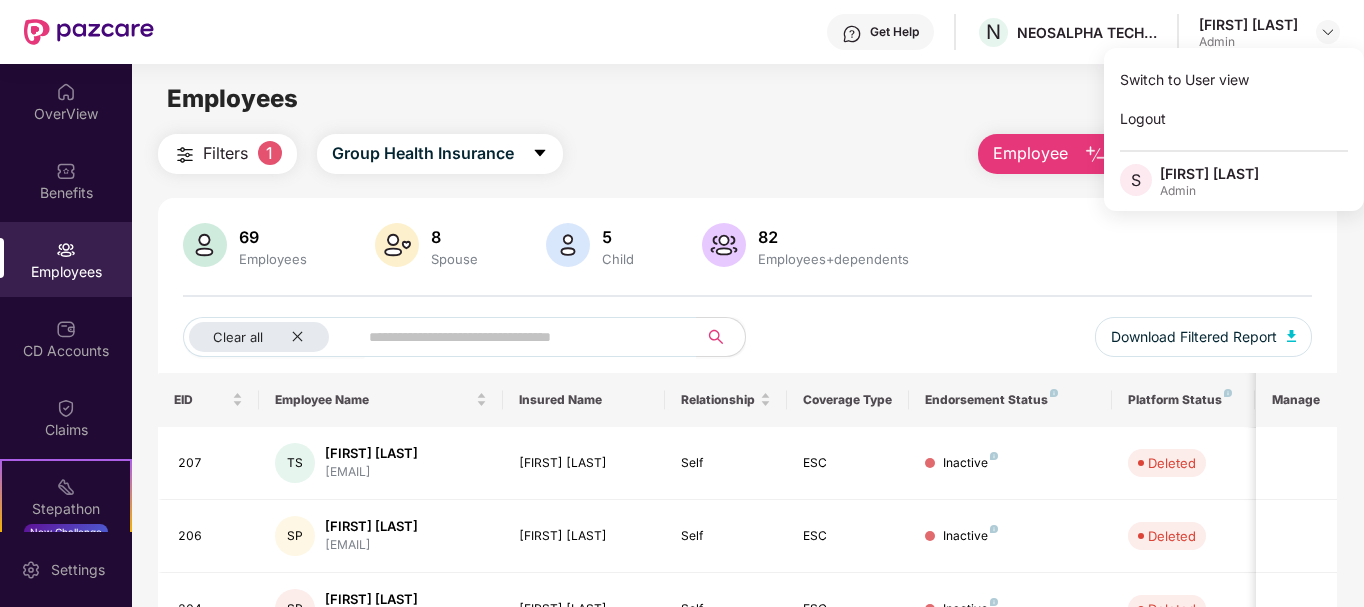 click on "Filters 1 Group Health Insurance Employee  Reports" at bounding box center (748, 154) 